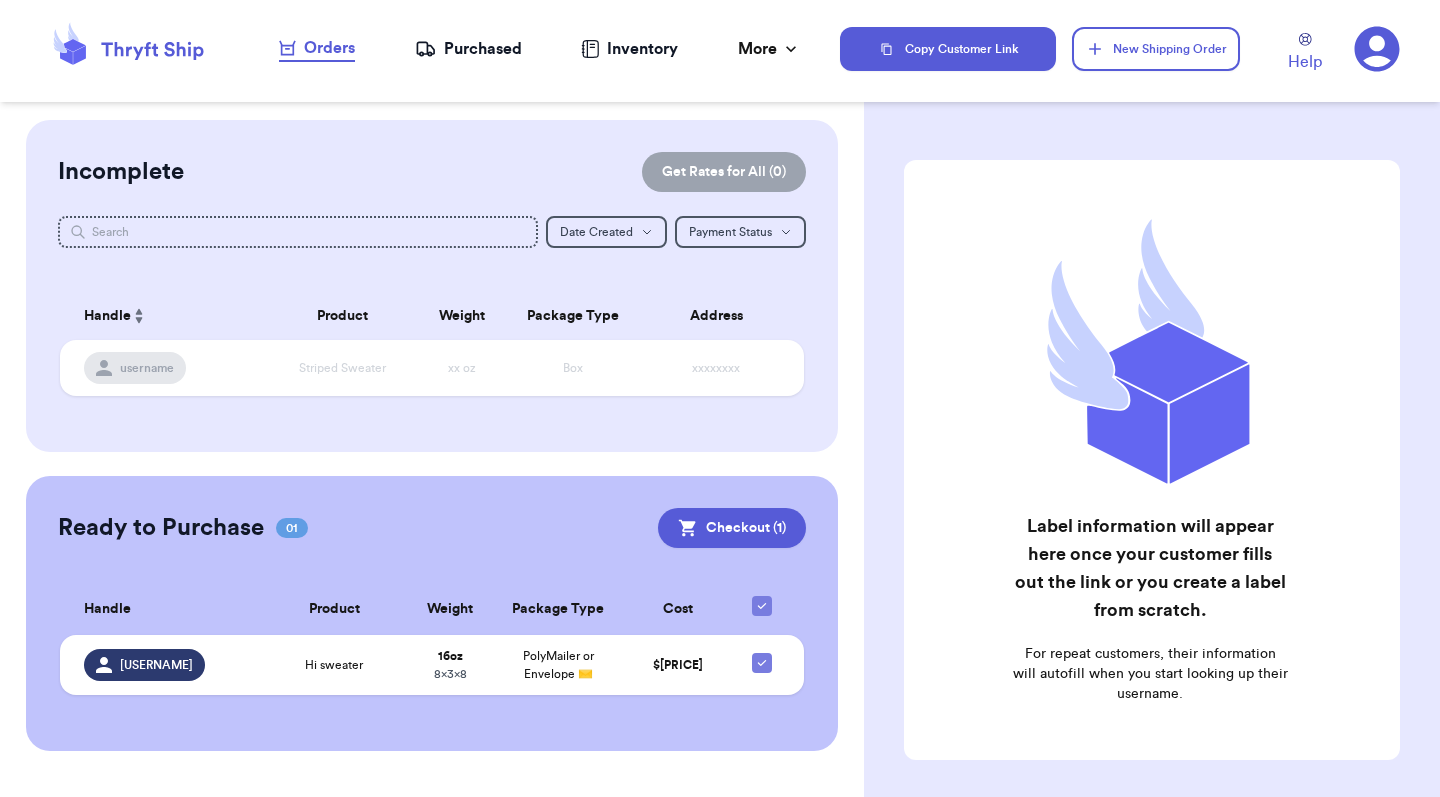 scroll, scrollTop: 0, scrollLeft: 0, axis: both 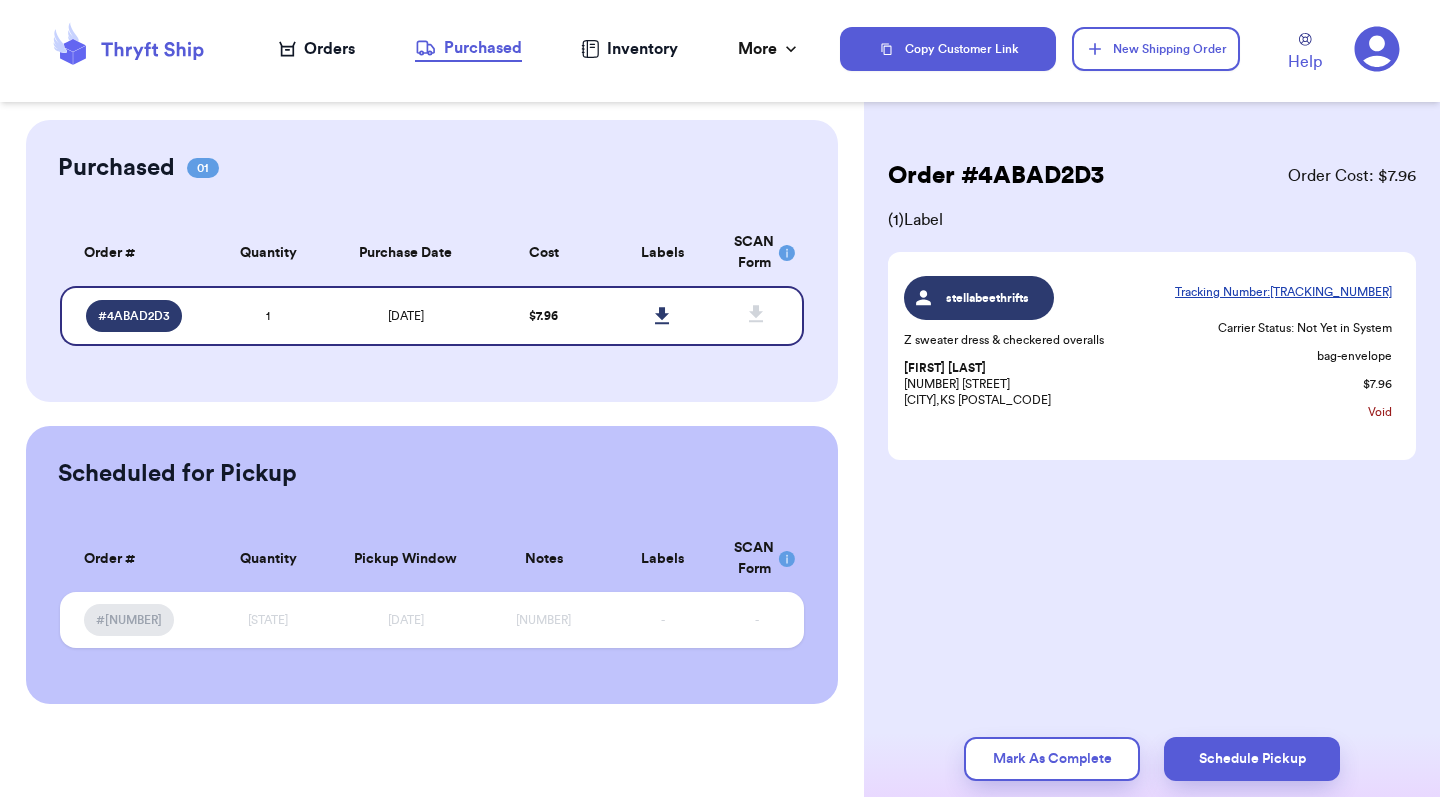 click on "Orders" at bounding box center (317, 49) 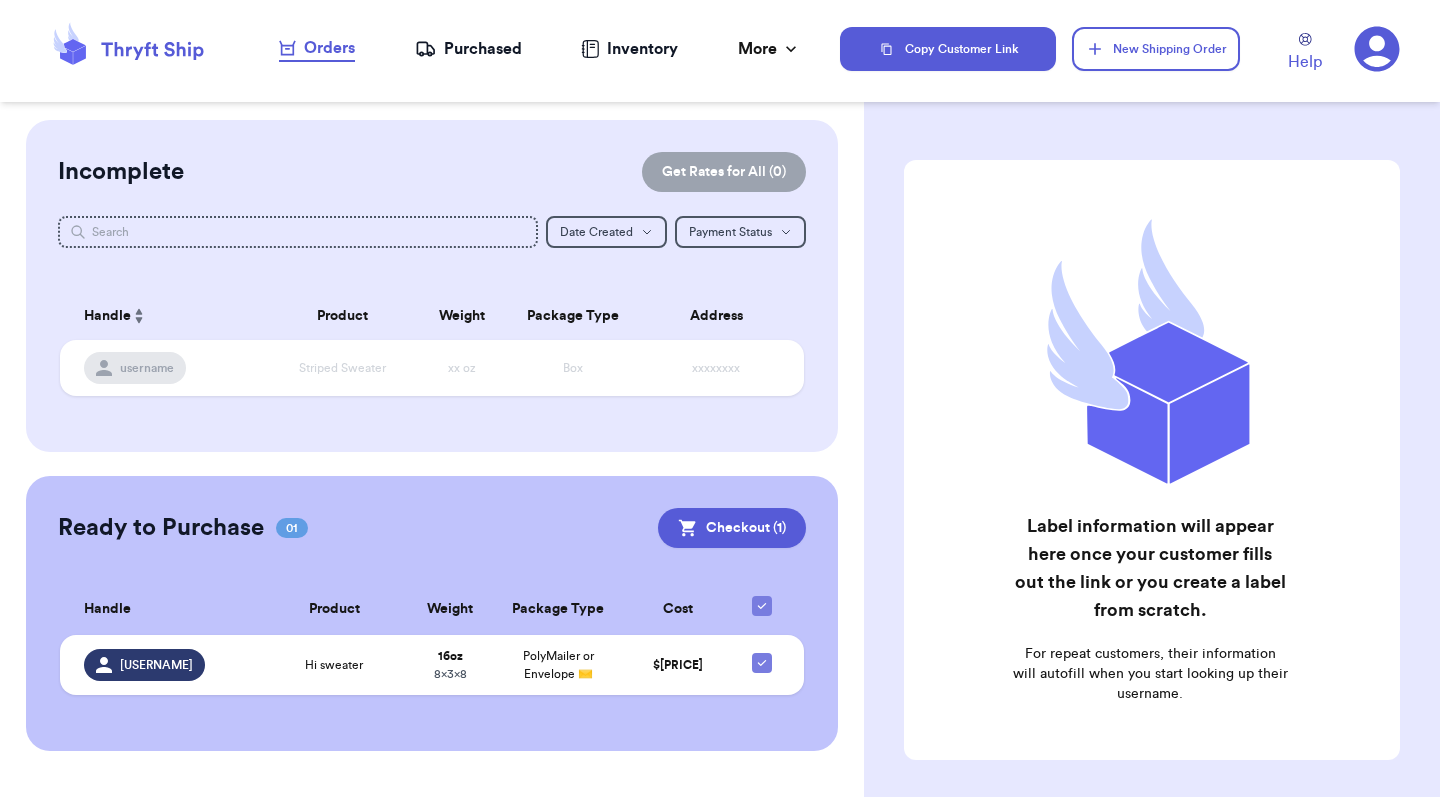 click on "Purchased" at bounding box center (468, 49) 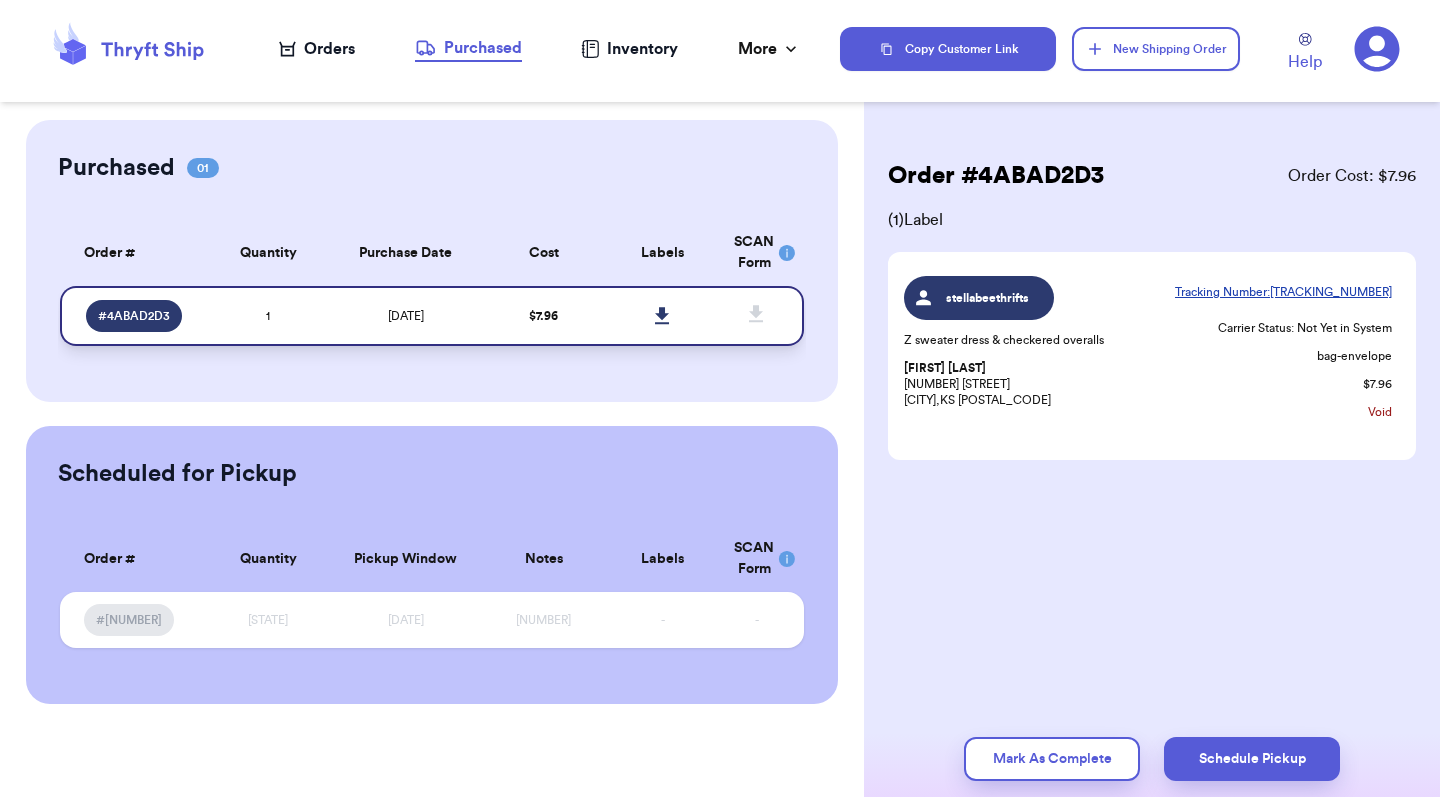 click 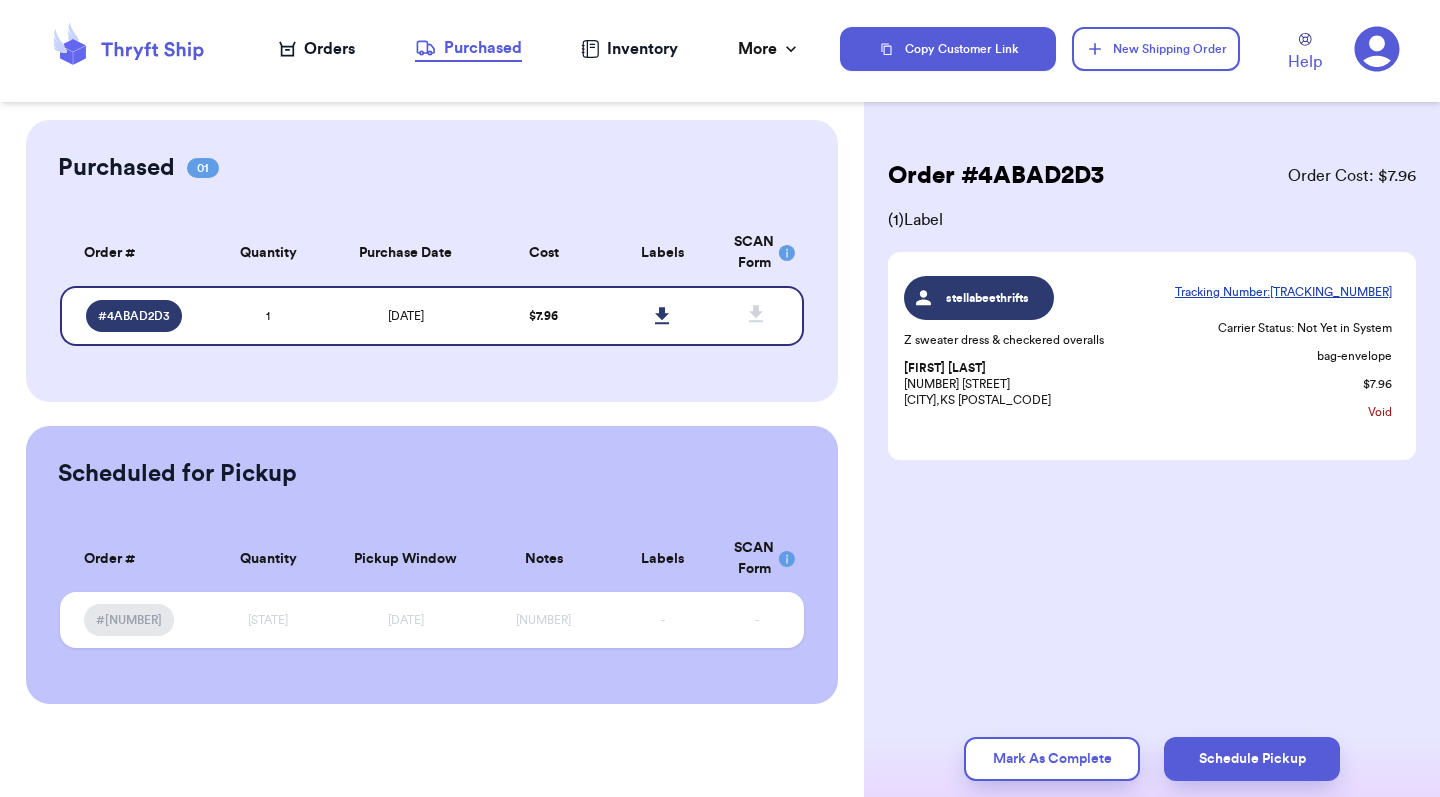 click on "Orders Purchased Inventory More Stats Completed Orders" at bounding box center [540, 49] 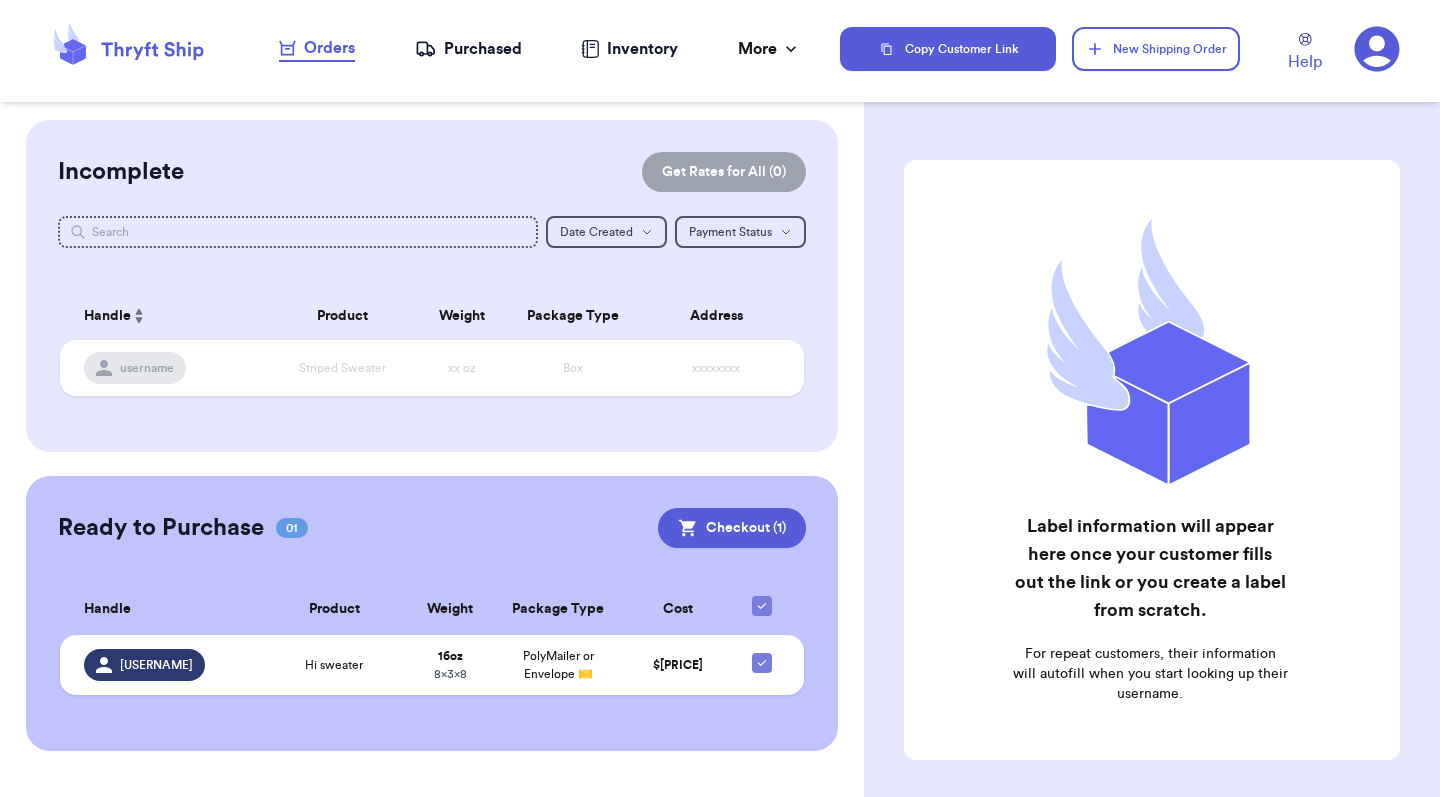 click on "Purchased" at bounding box center [468, 49] 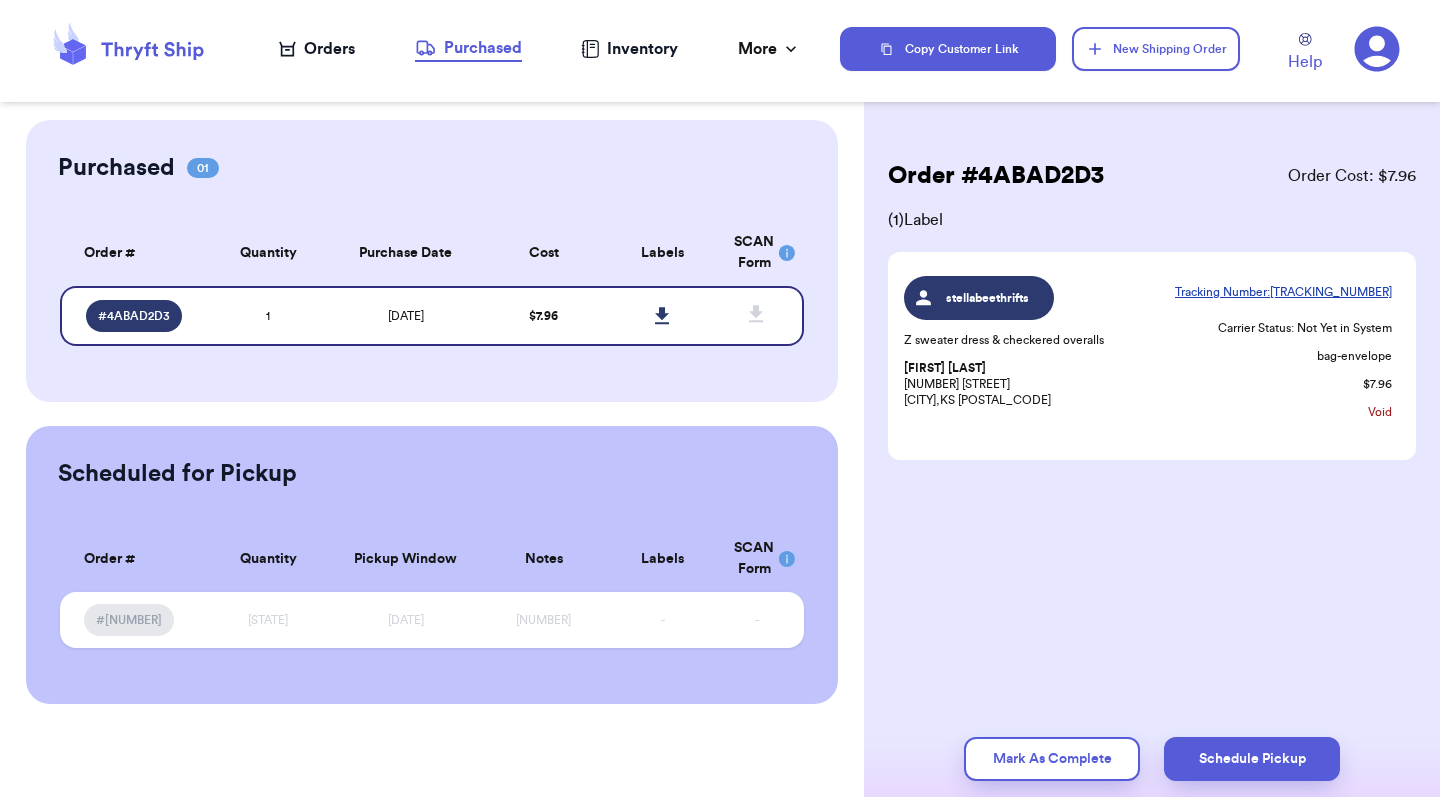 scroll, scrollTop: 0, scrollLeft: 0, axis: both 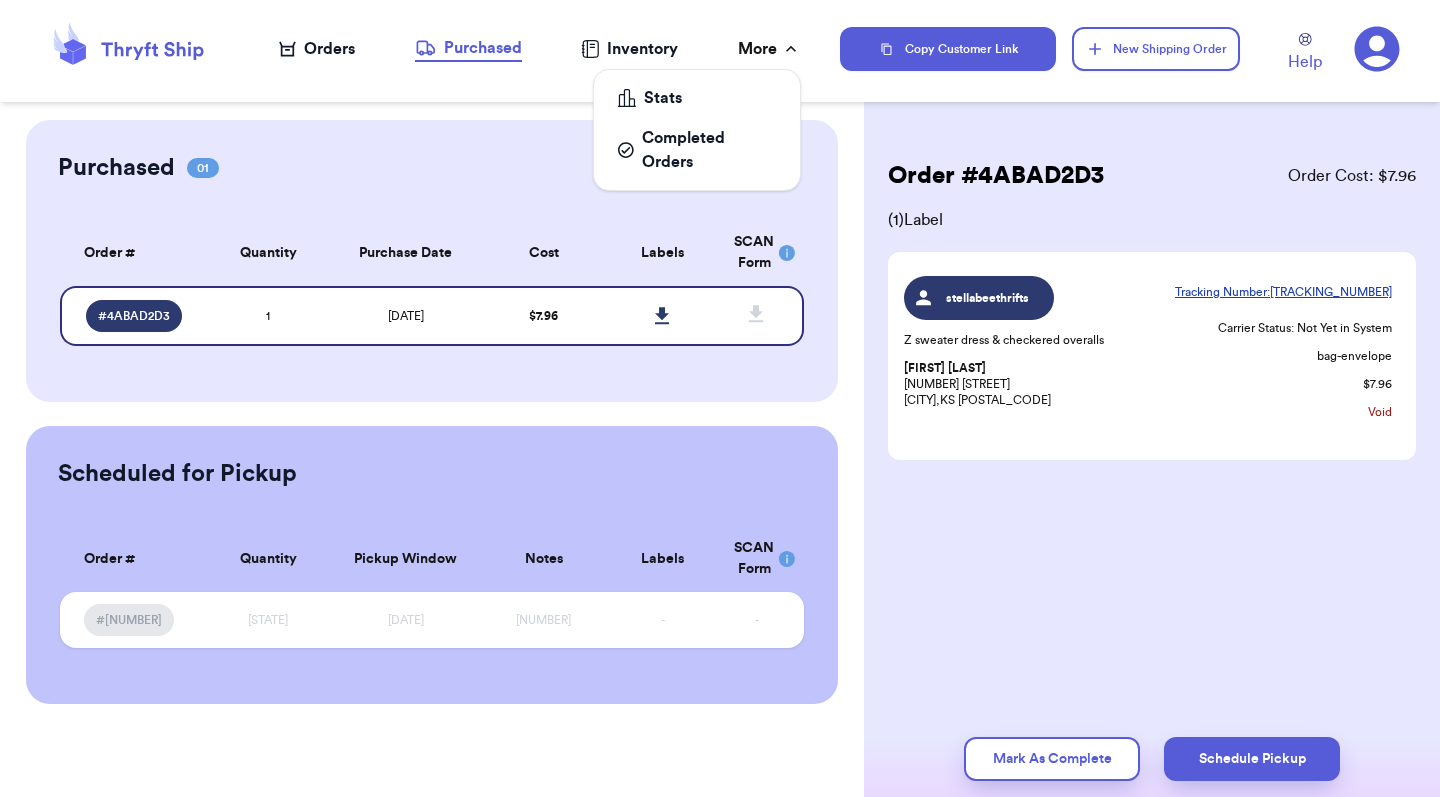 click on "More" at bounding box center (769, 49) 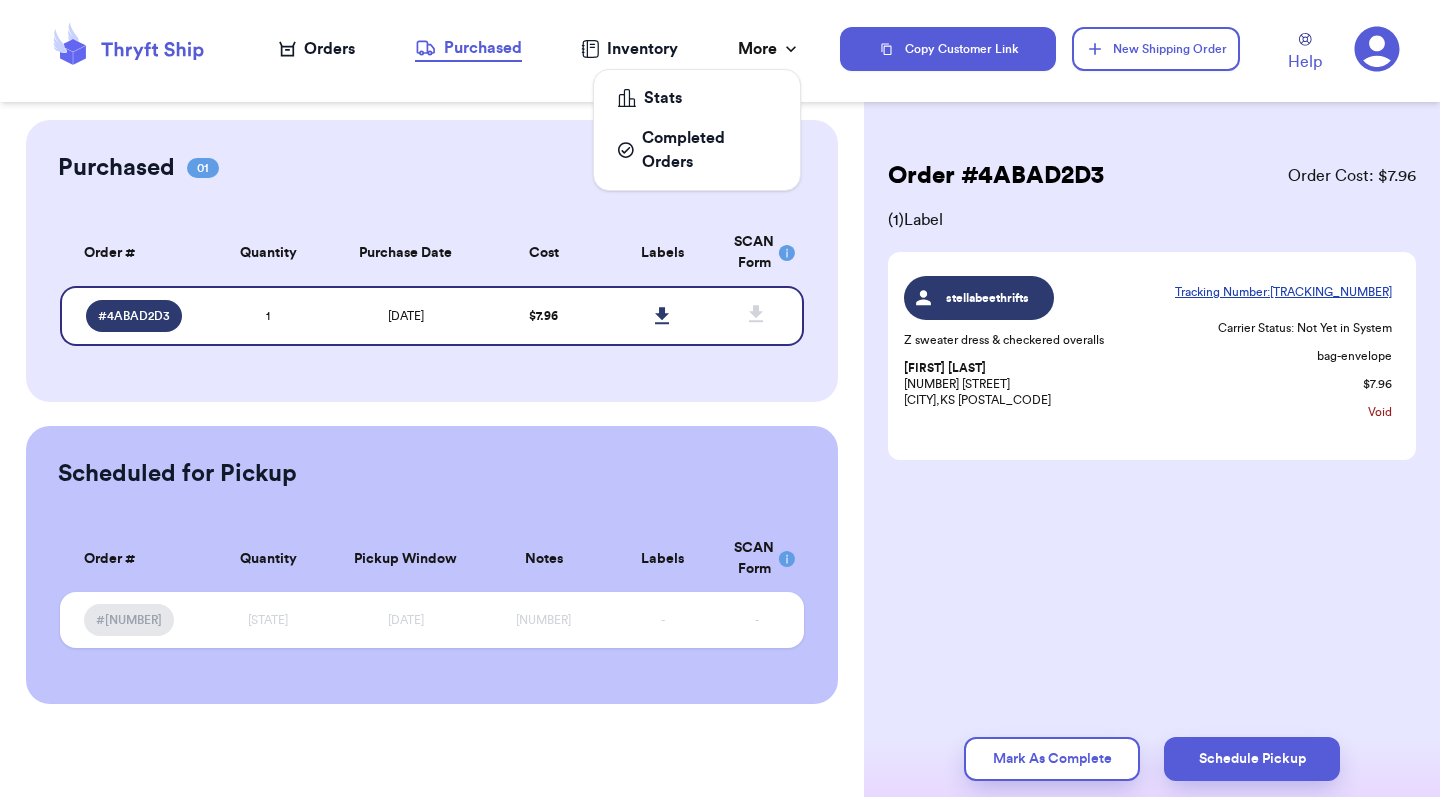 click on "Completed Orders" at bounding box center [697, 150] 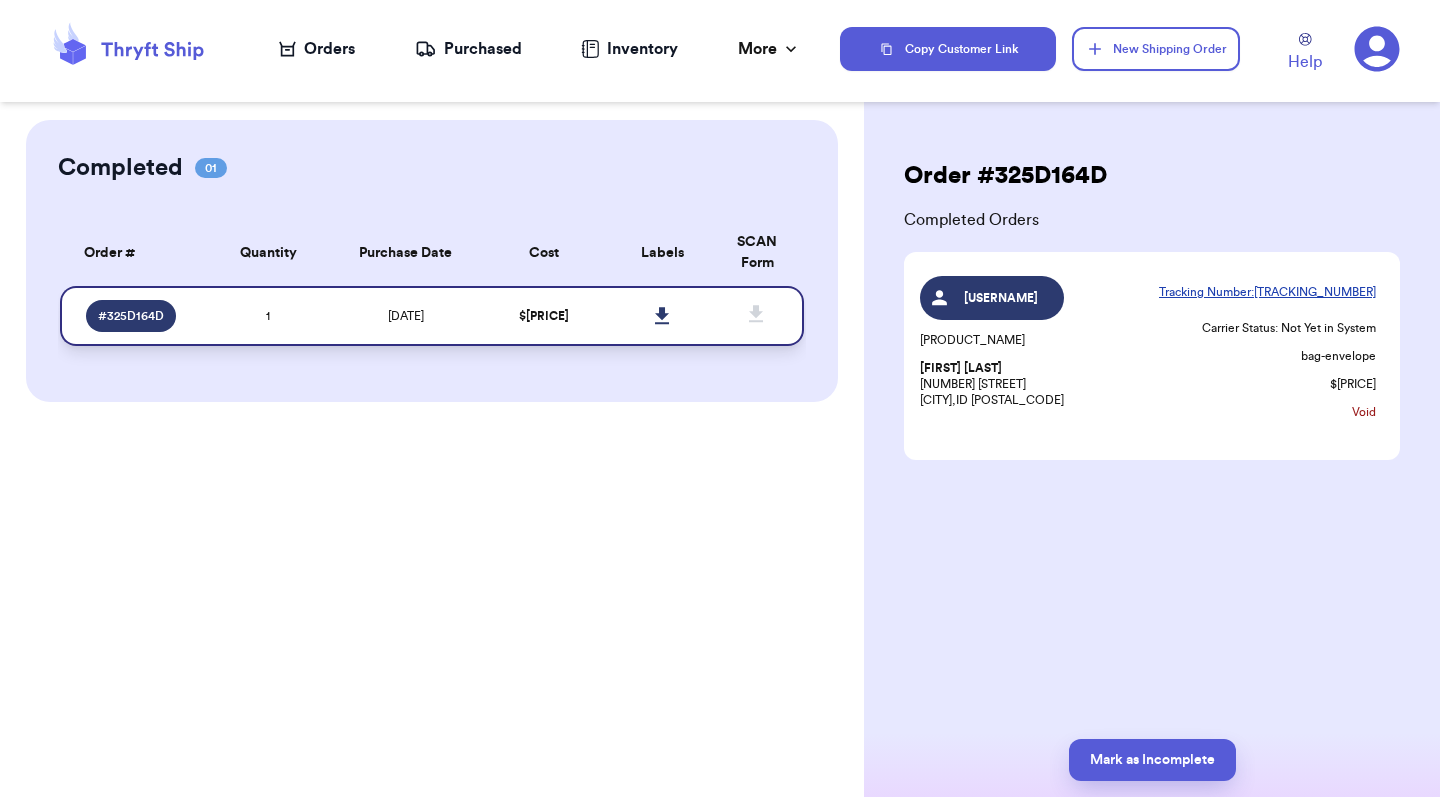 click on "[DATE]" at bounding box center (406, 316) 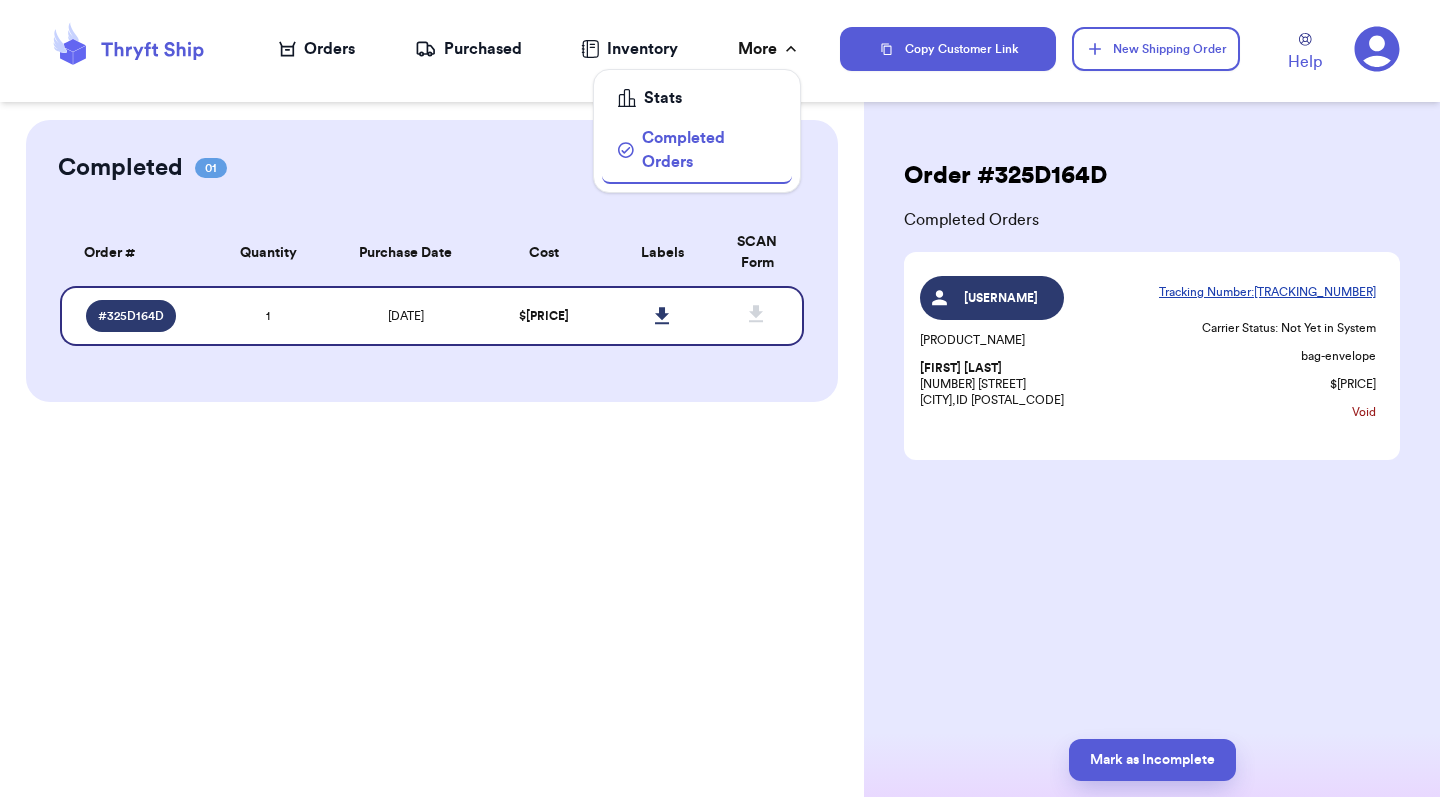 click on "More" at bounding box center (769, 49) 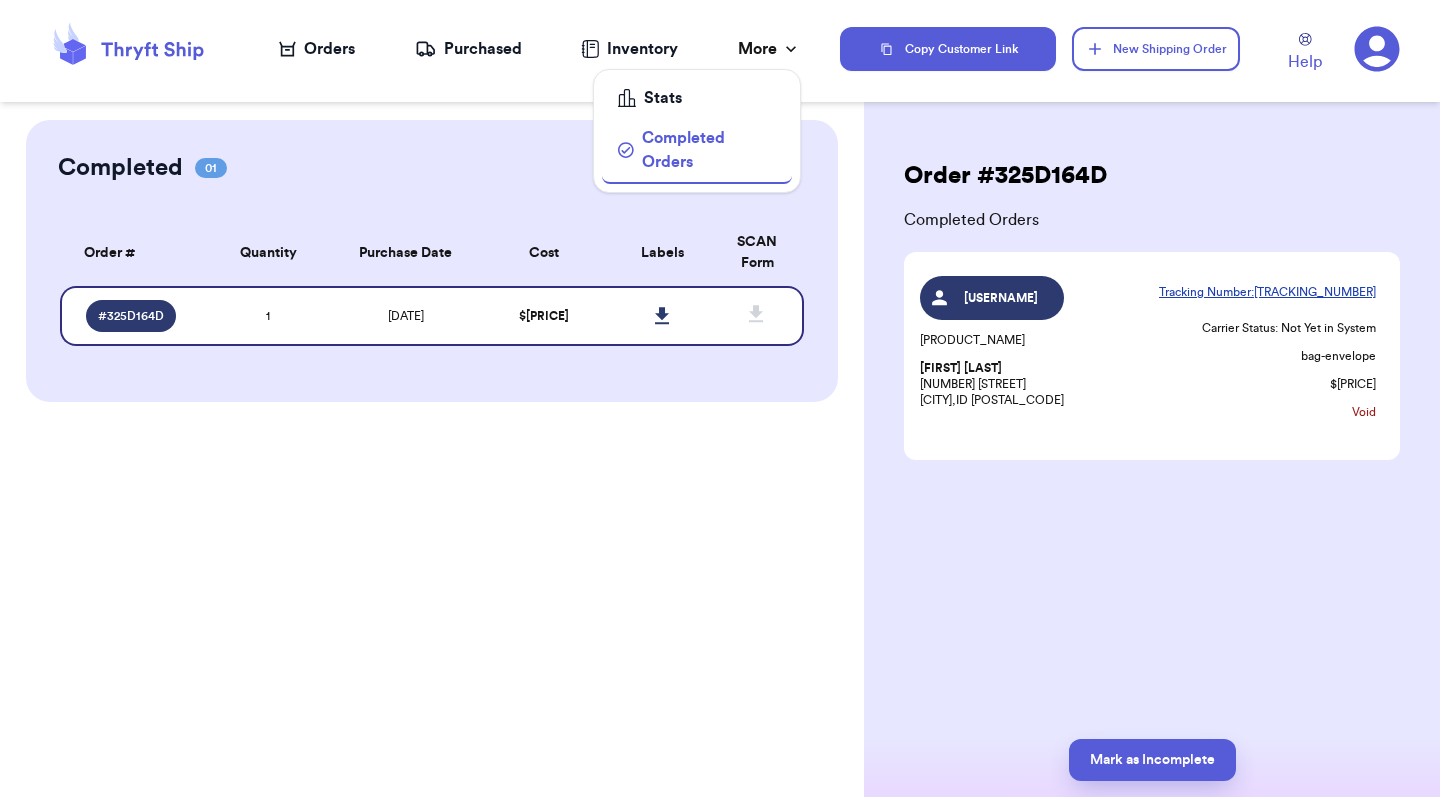 click on "Stats" at bounding box center [697, 98] 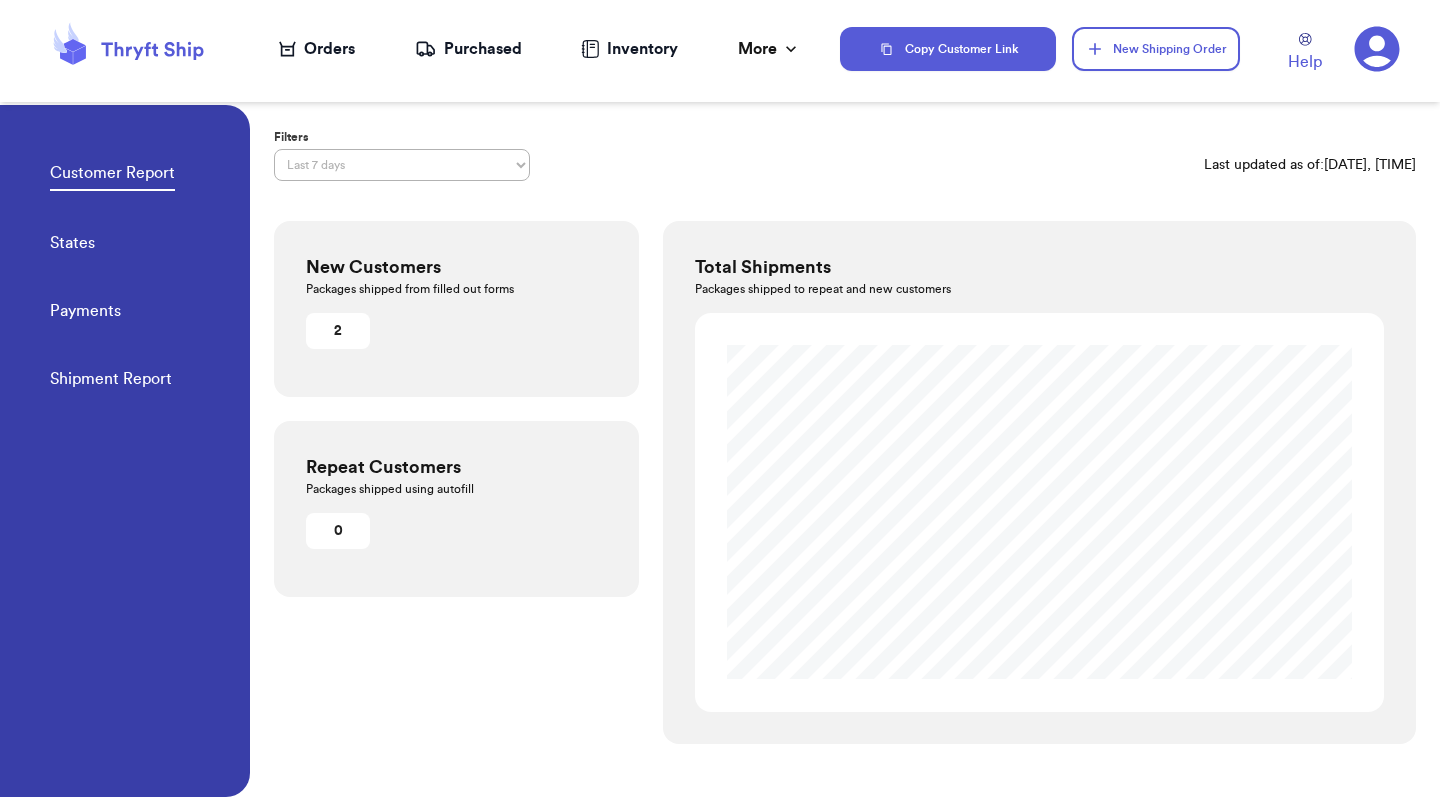 click on "Payments" at bounding box center [85, 313] 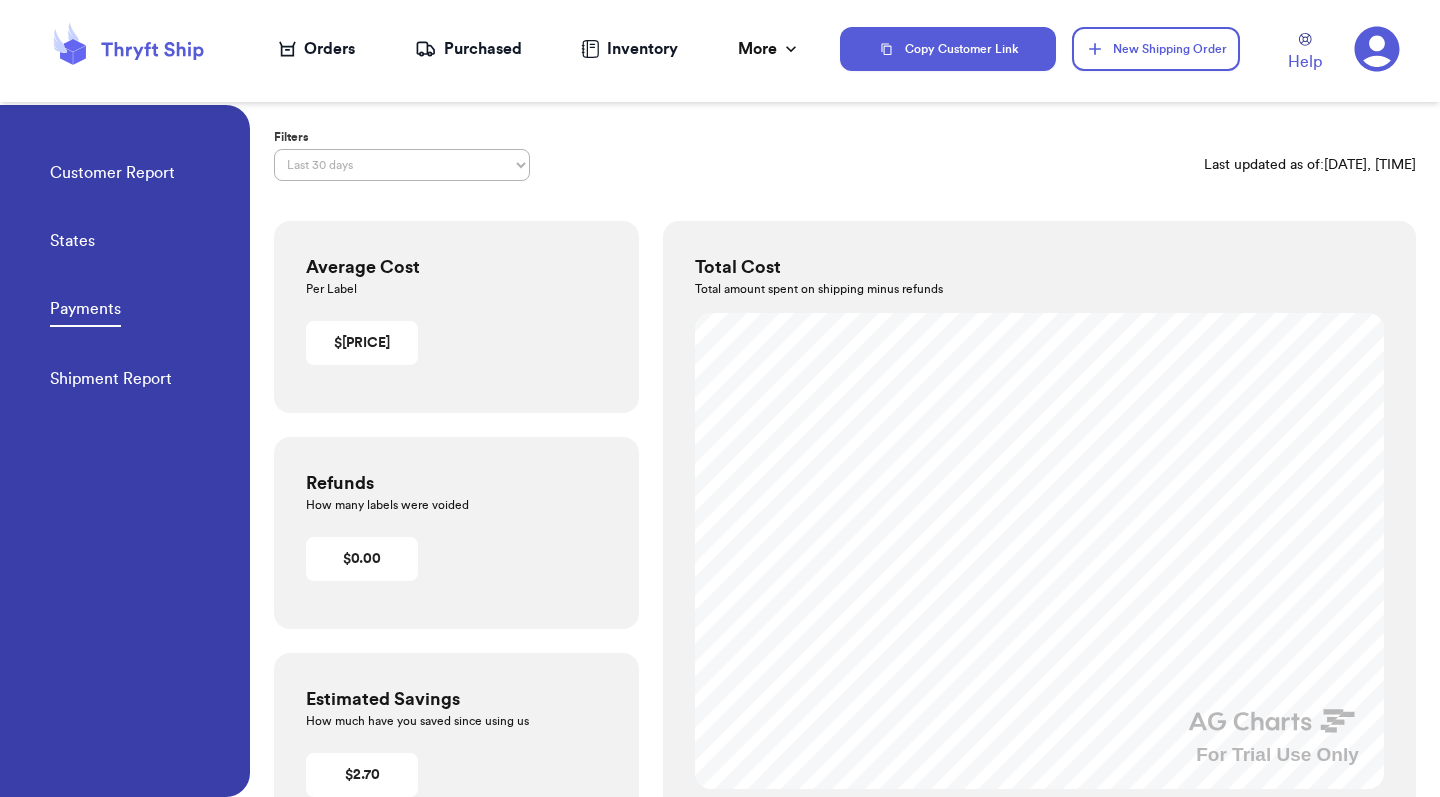 click on "Customer Report States Payments Shipment Report" at bounding box center [150, 270] 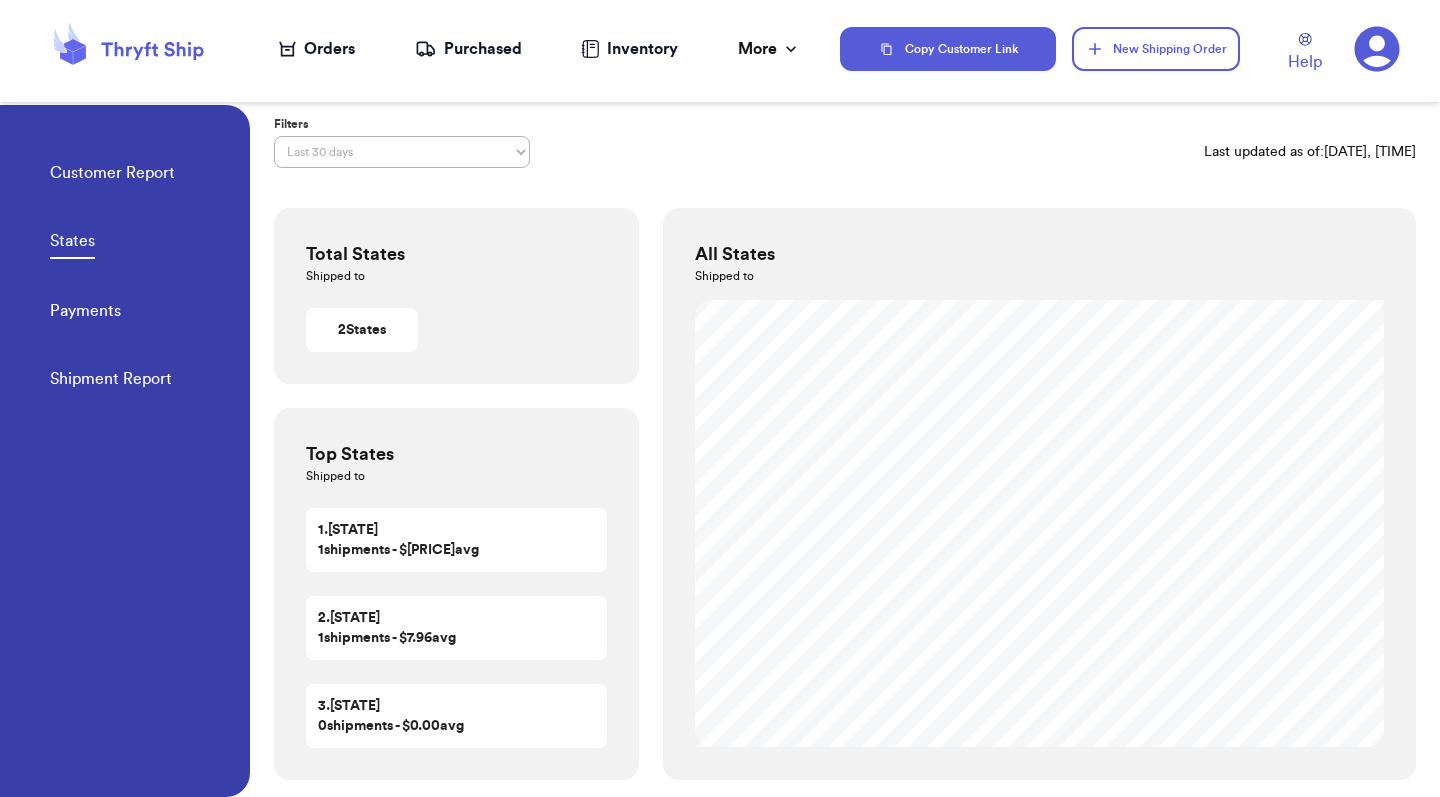 scroll, scrollTop: 12, scrollLeft: 0, axis: vertical 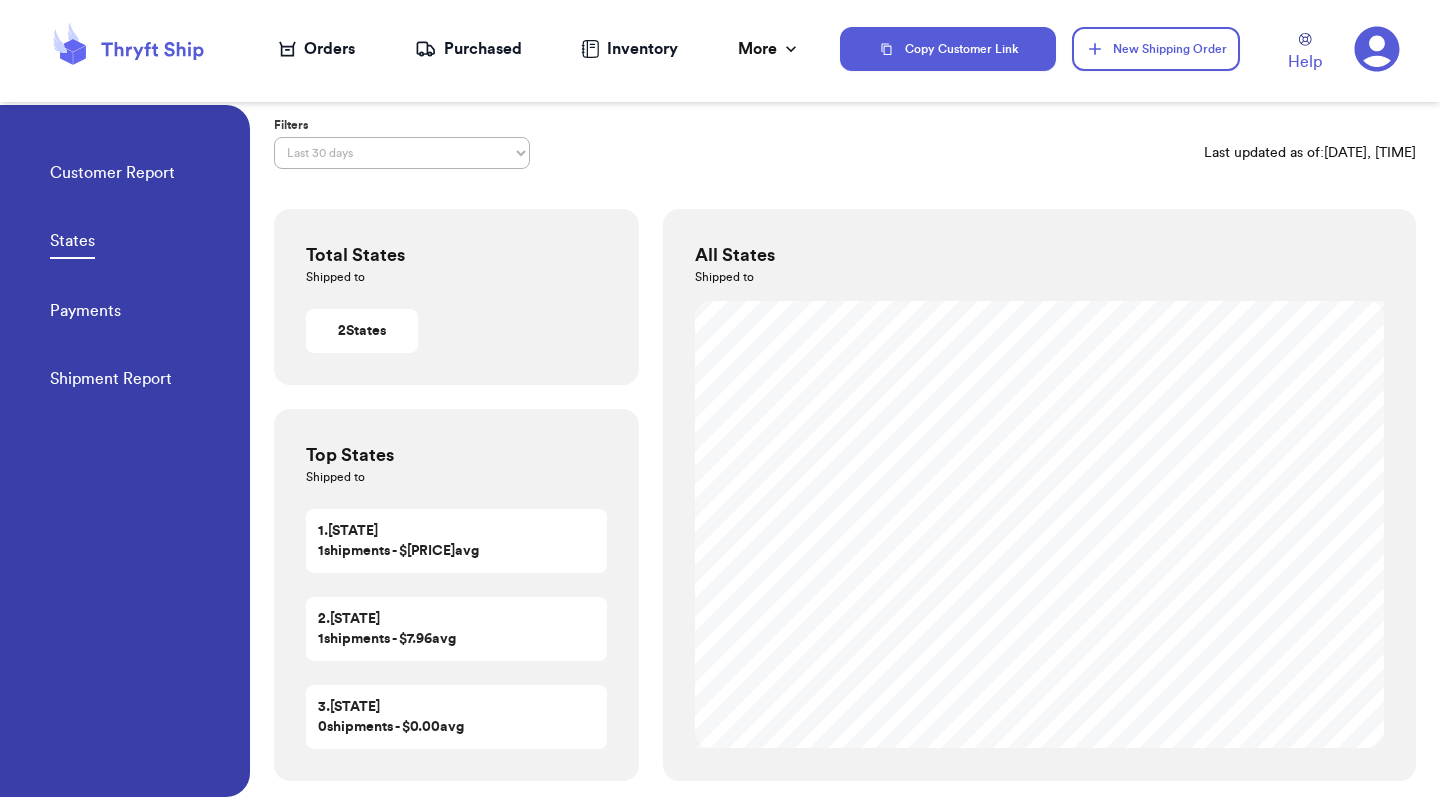 click on "Orders" at bounding box center [317, 49] 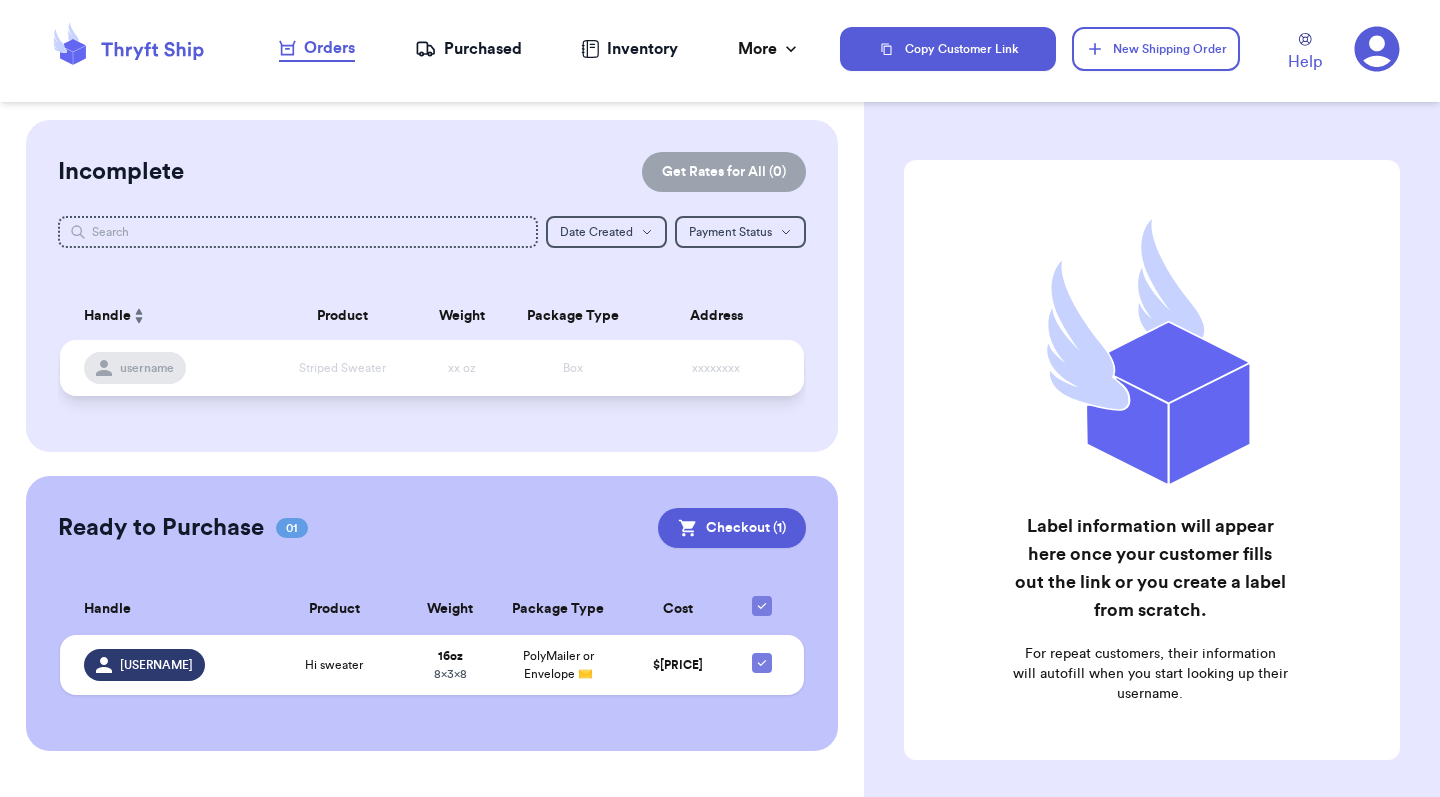 click on "xx oz" at bounding box center [462, 368] 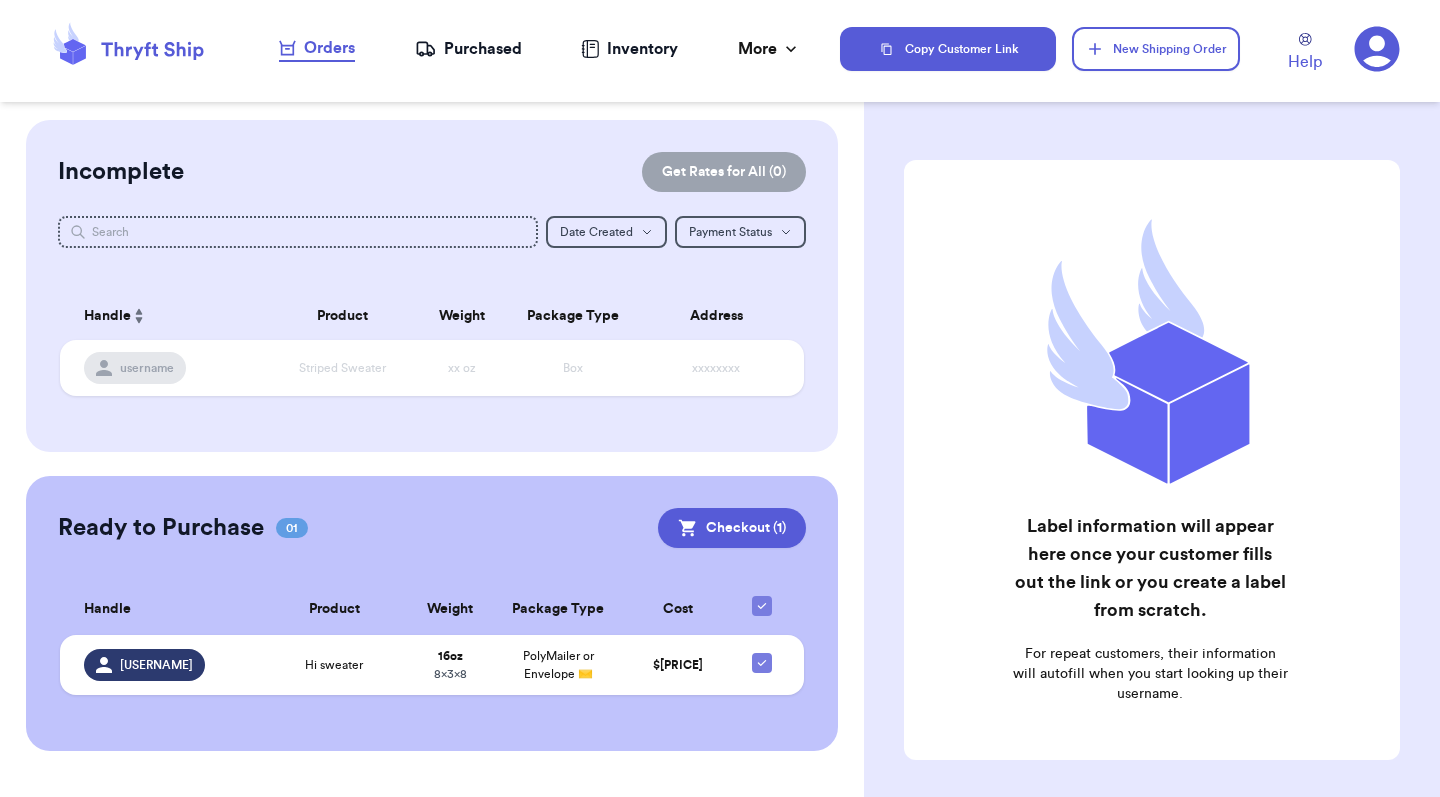 scroll, scrollTop: 0, scrollLeft: 0, axis: both 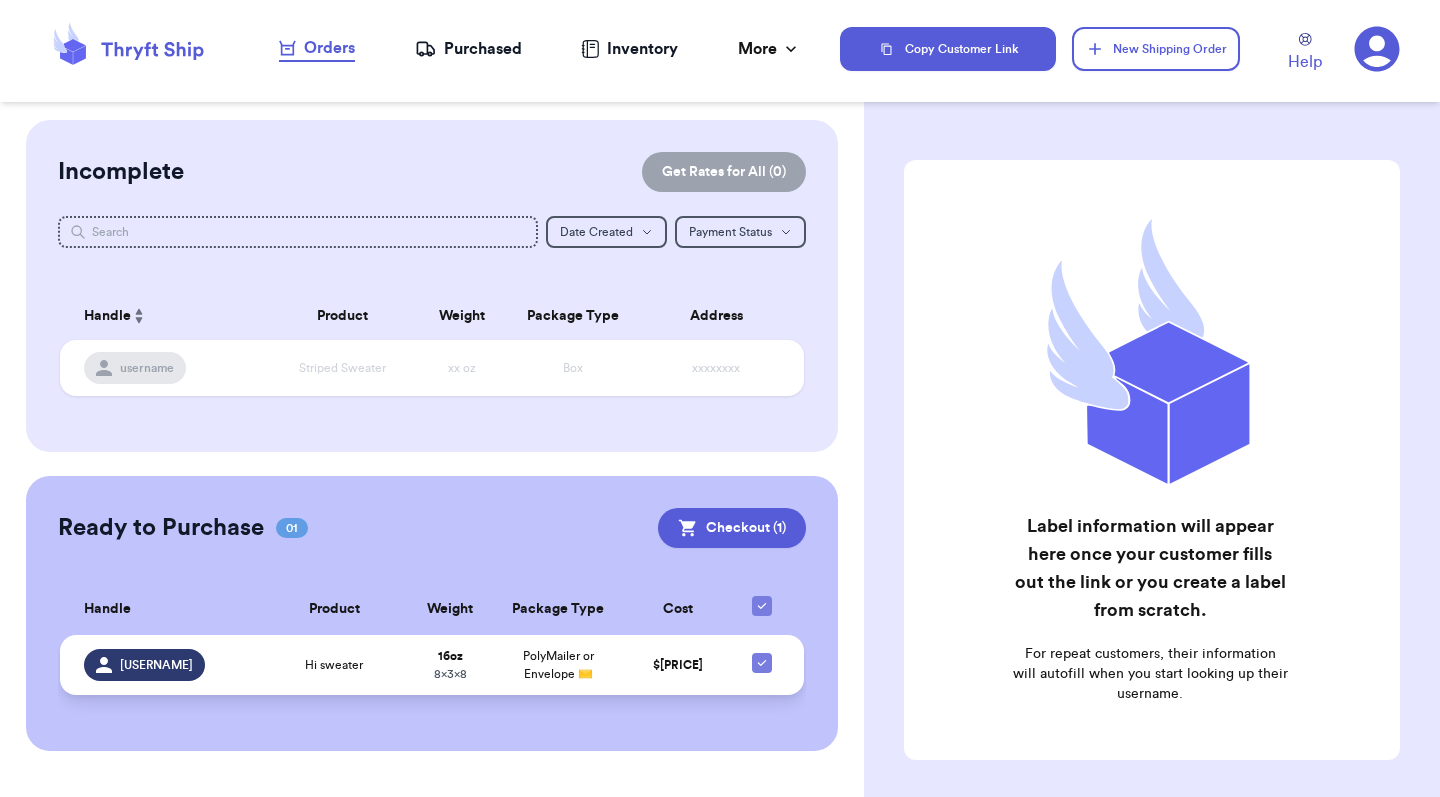 click on "[USERNAME]" at bounding box center [156, 665] 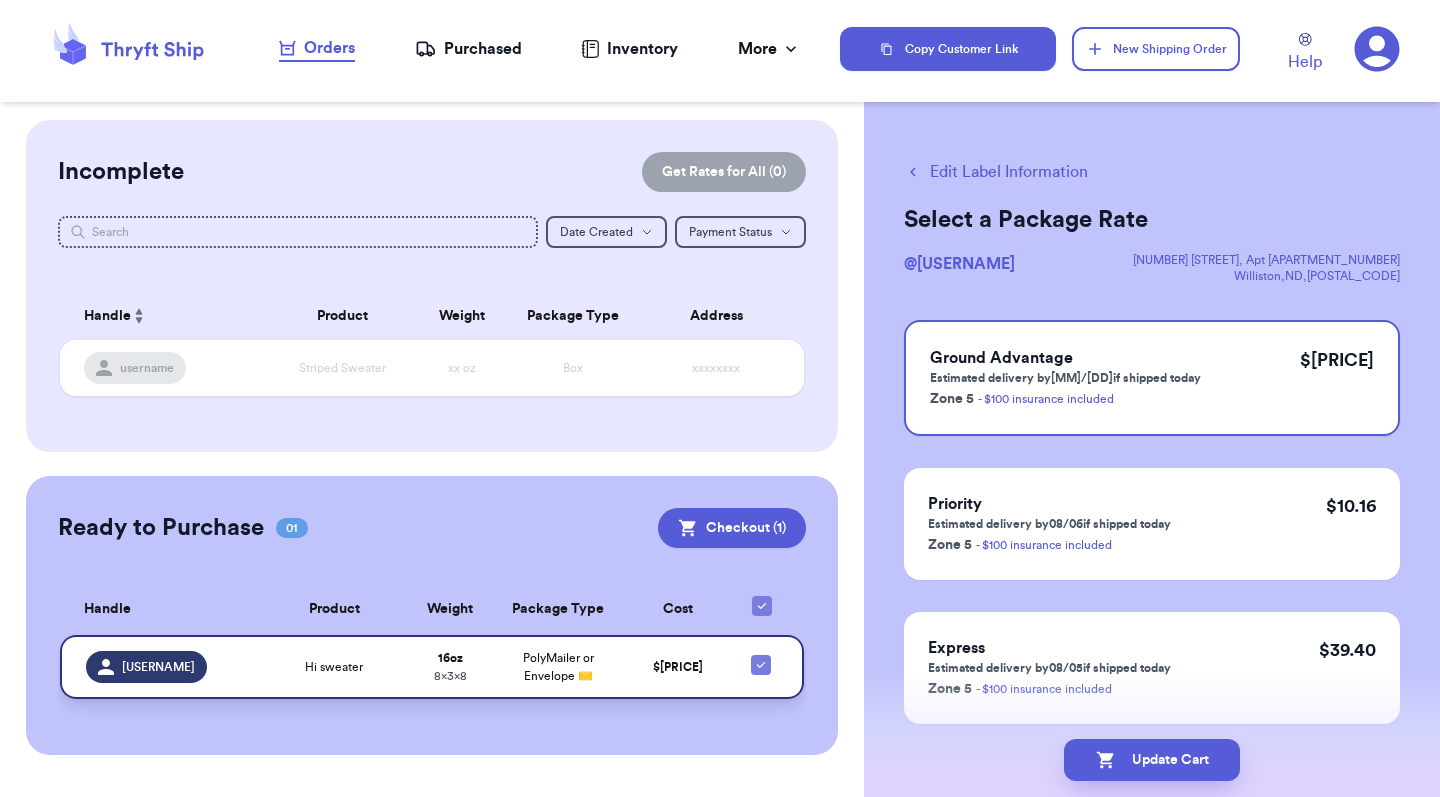 click on "Hi sweater" at bounding box center (334, 667) 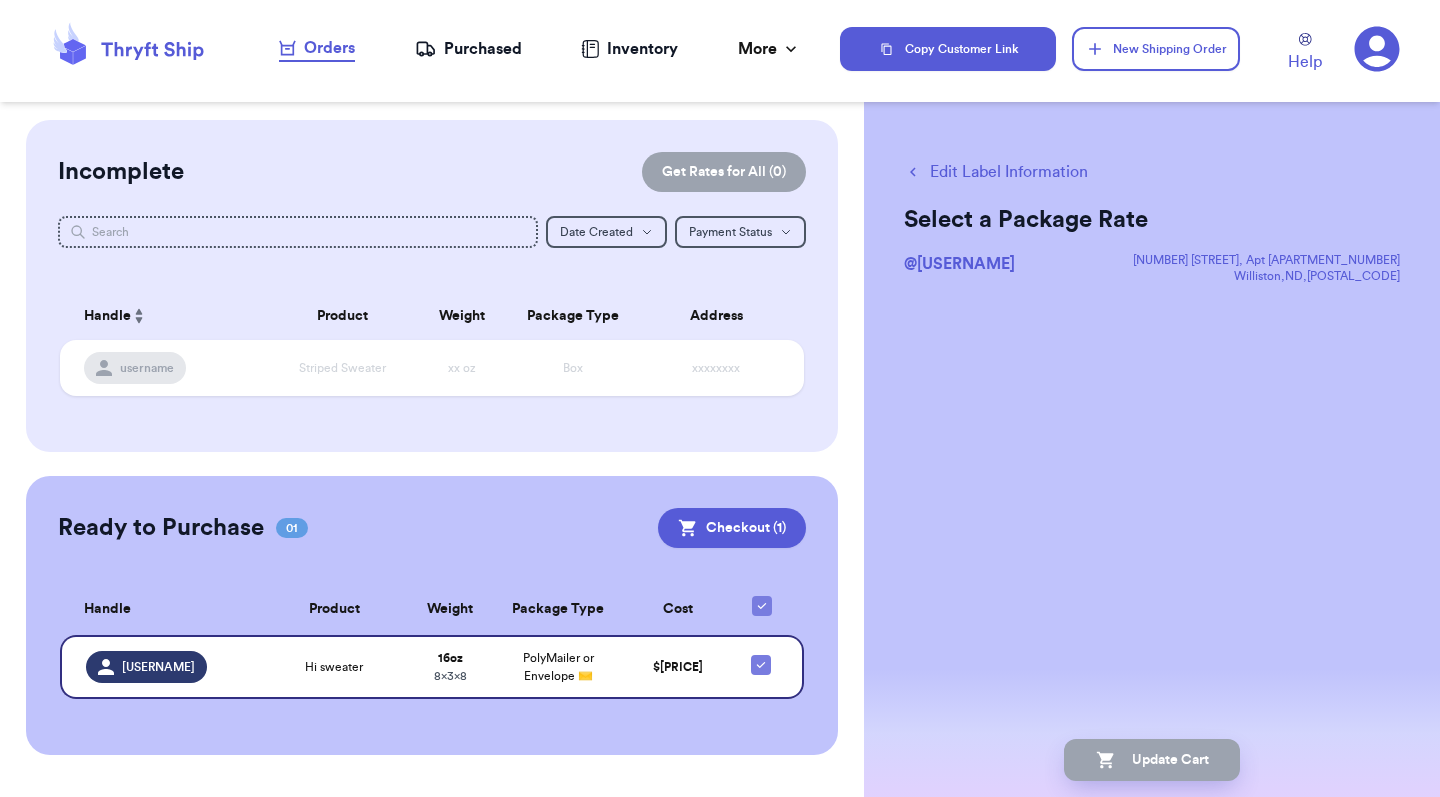 click on "Edit Label Information" at bounding box center (996, 172) 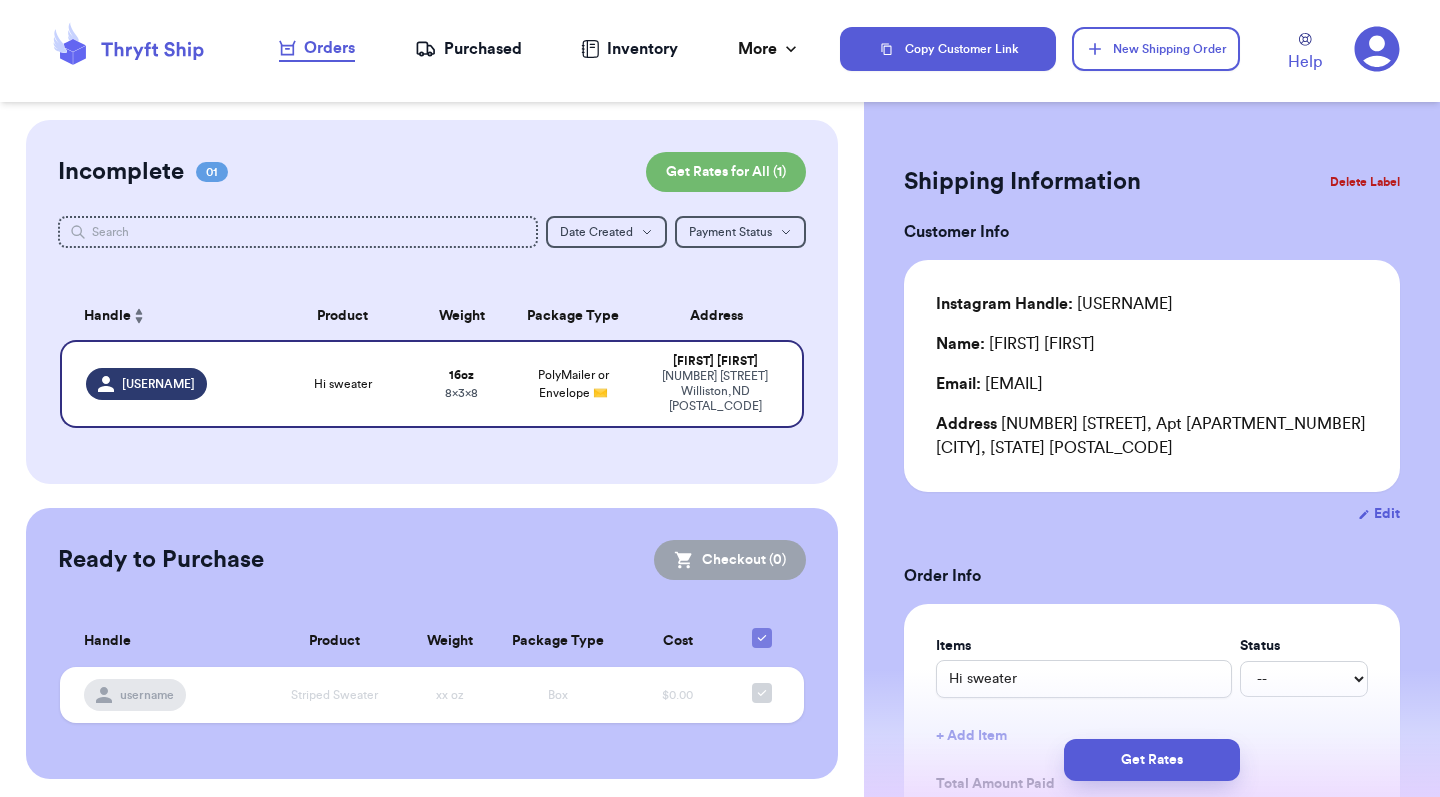 click on "Purchased" at bounding box center [468, 49] 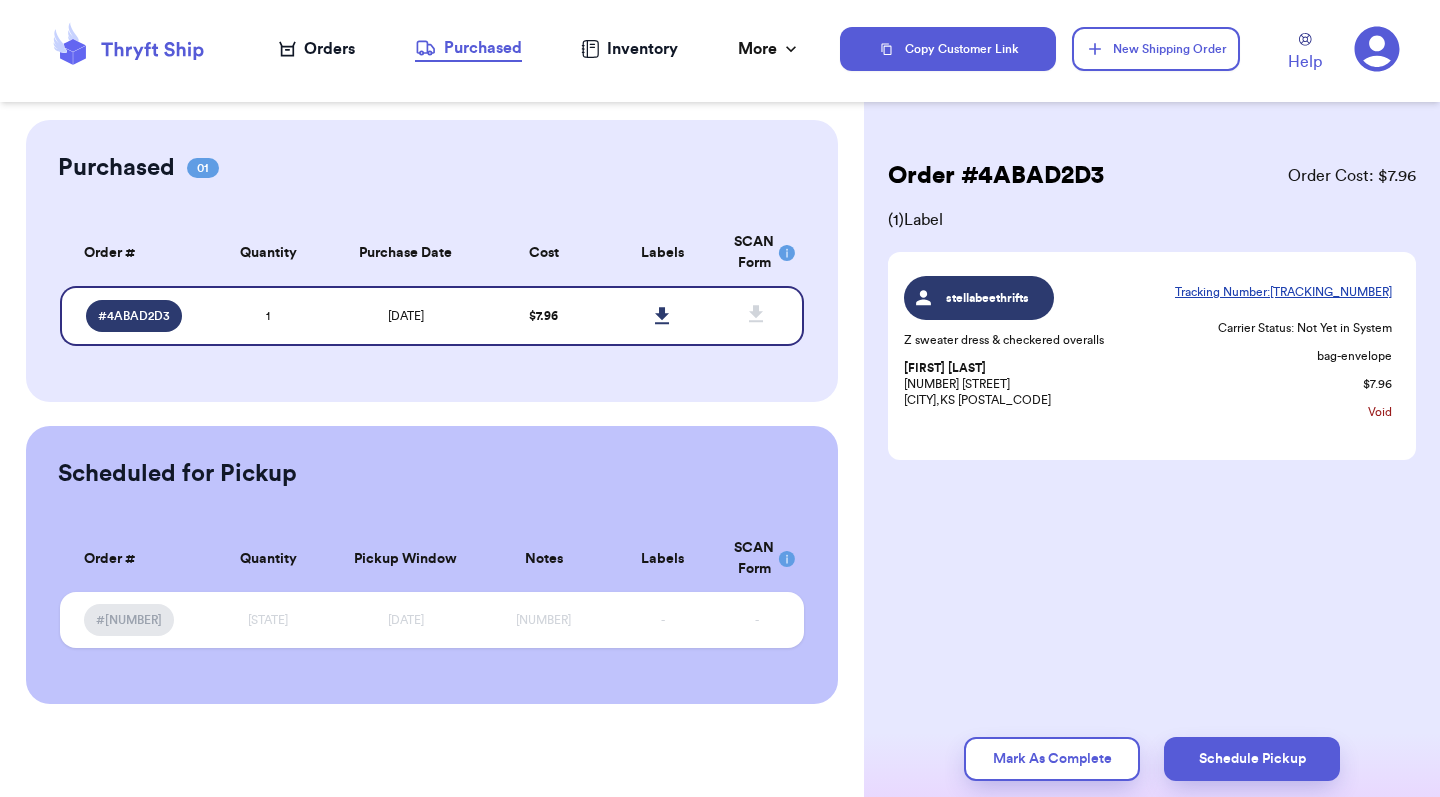 click on "Tracking Number:  [TRACKING_NUMBER]" at bounding box center (1283, 292) 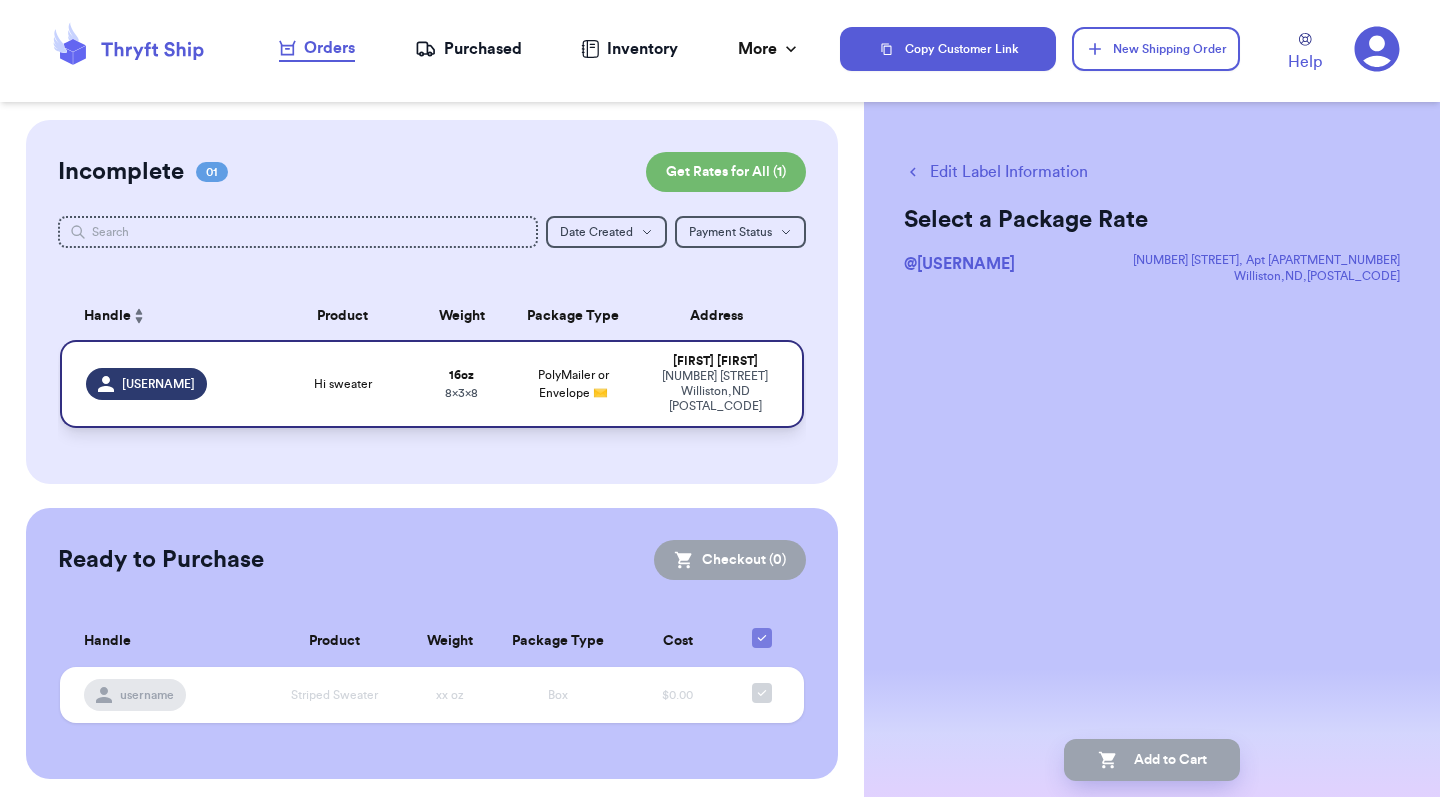 click on "[DIMENSIONS]" at bounding box center [461, 393] 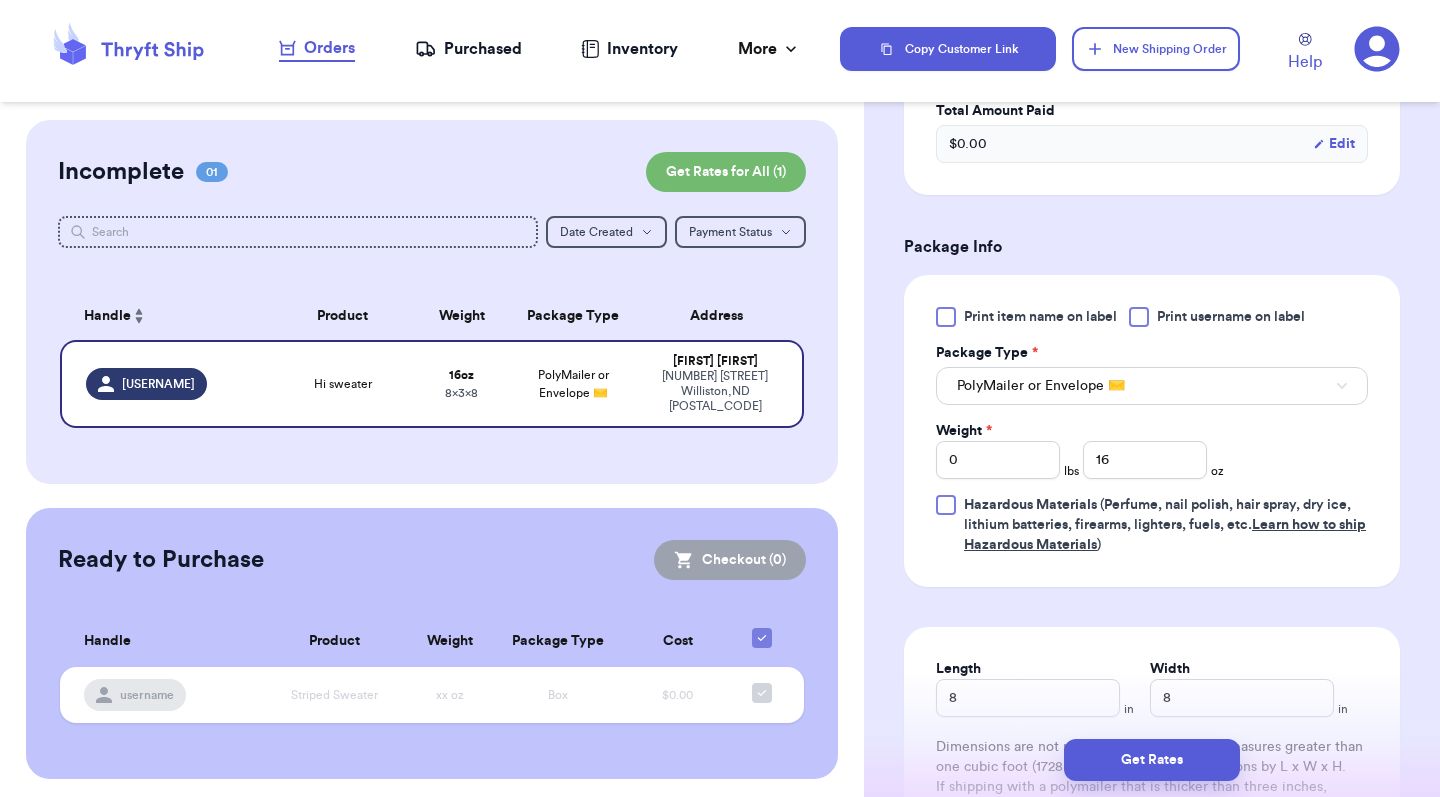 scroll, scrollTop: 665, scrollLeft: 0, axis: vertical 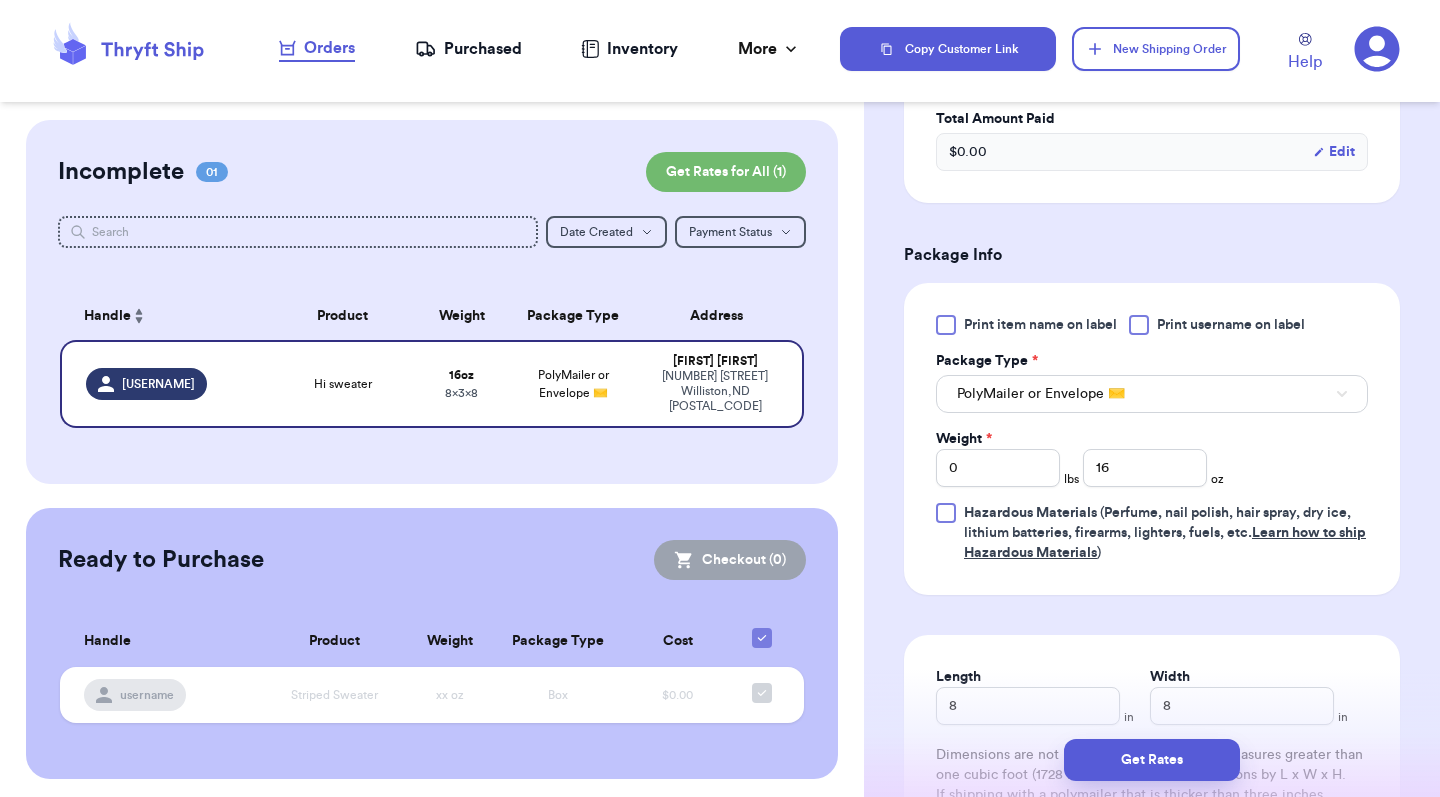 click on "Print item name on label" at bounding box center [1040, 325] 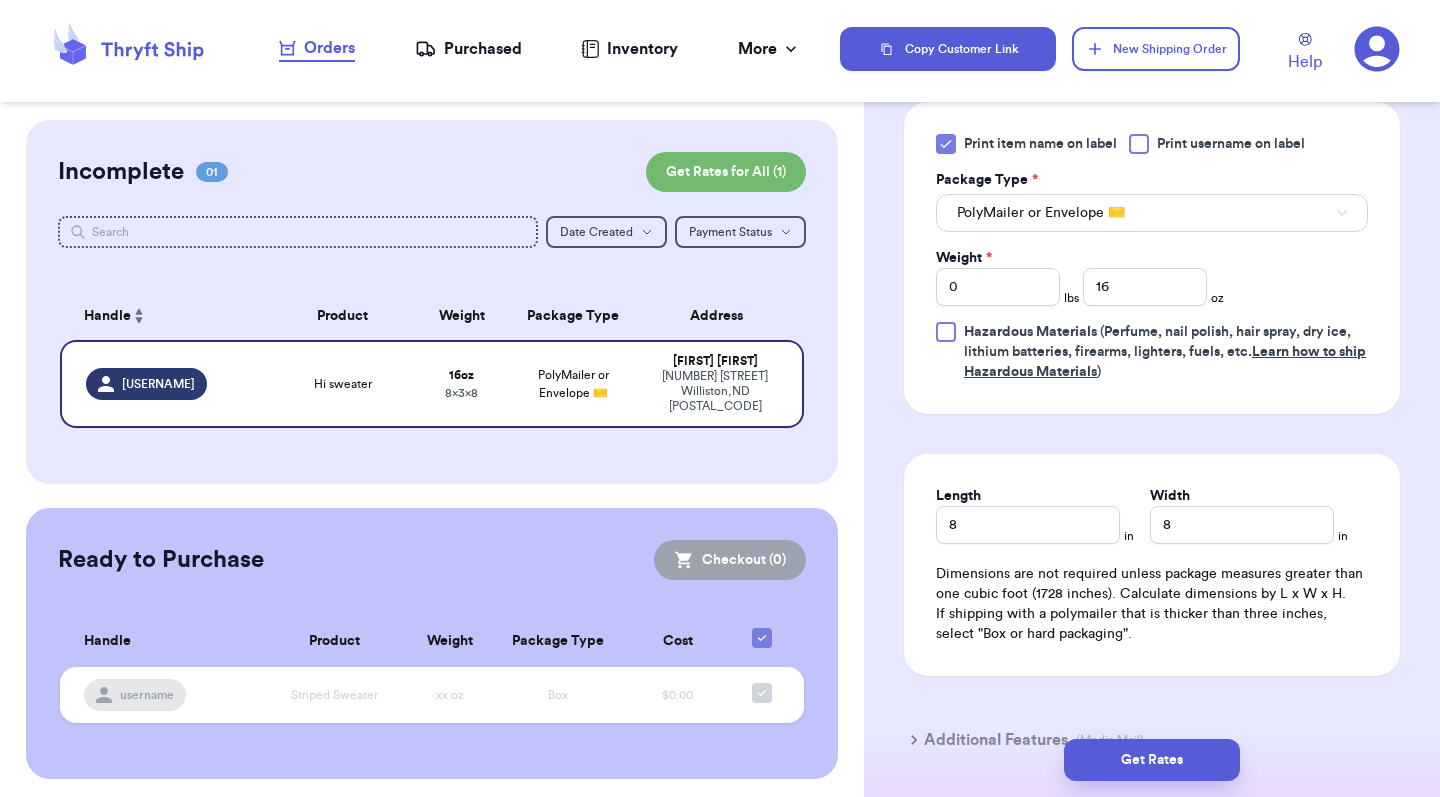 scroll, scrollTop: 887, scrollLeft: 0, axis: vertical 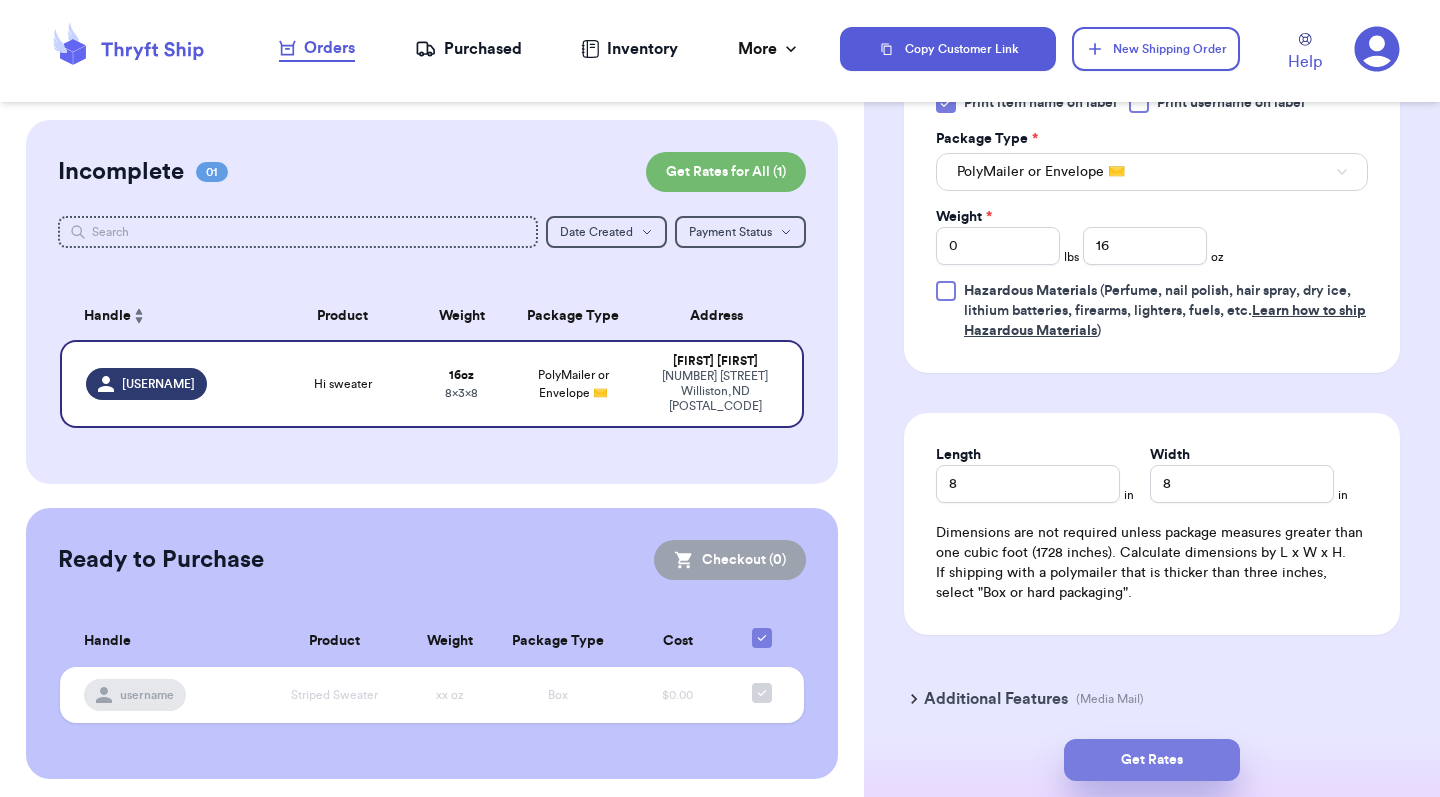 click on "Get Rates" at bounding box center (1152, 760) 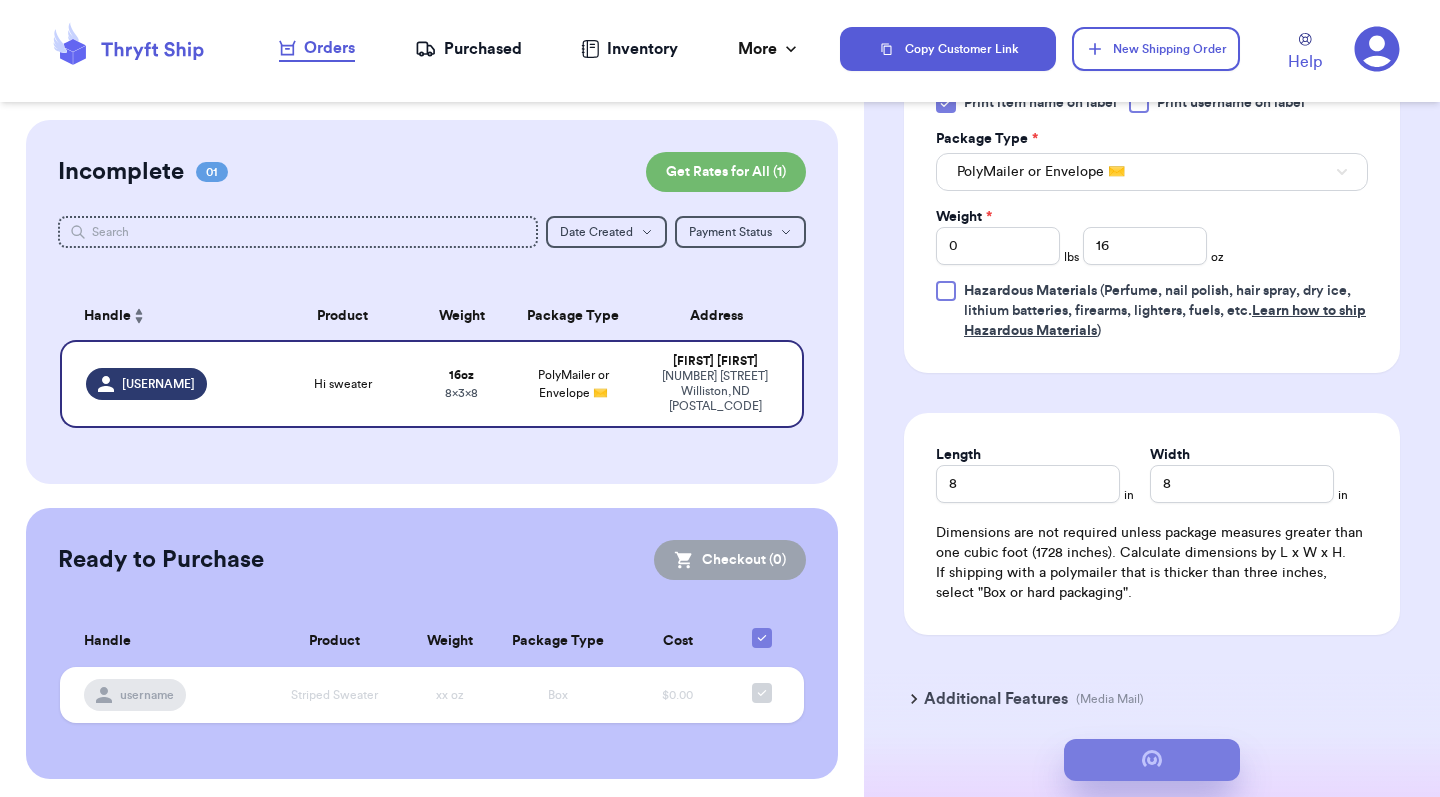 scroll, scrollTop: 0, scrollLeft: 0, axis: both 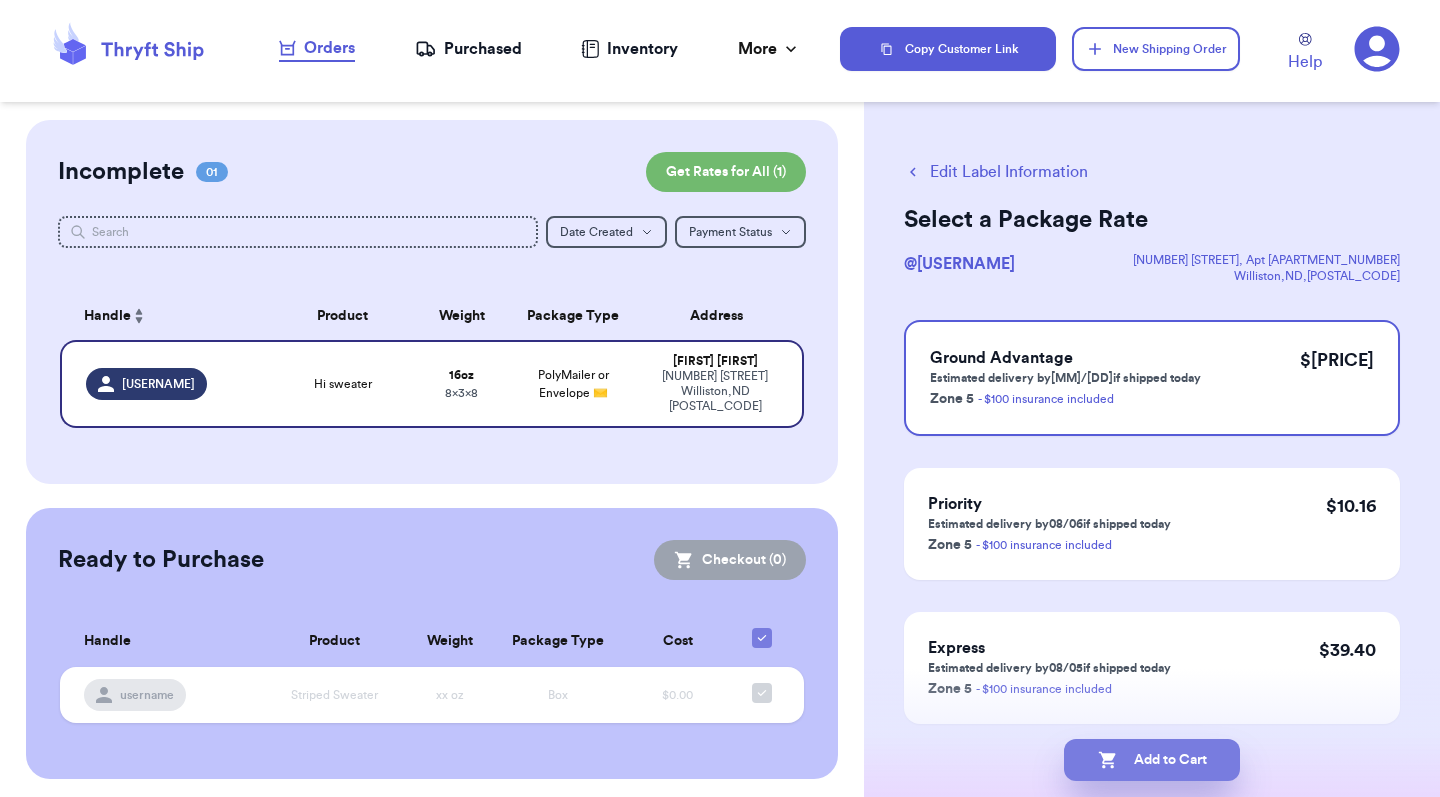click on "Add to Cart" at bounding box center [1152, 760] 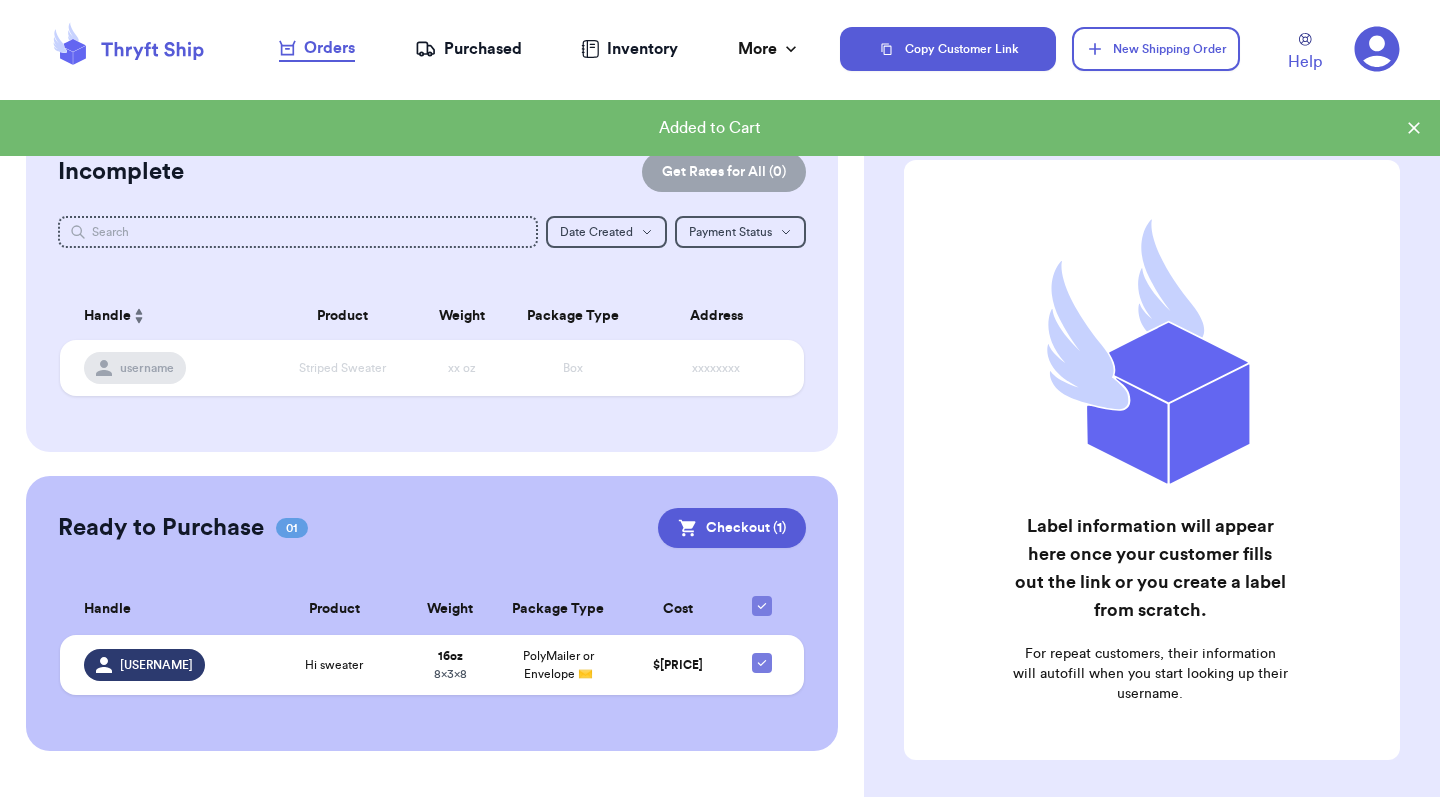 scroll, scrollTop: 0, scrollLeft: 0, axis: both 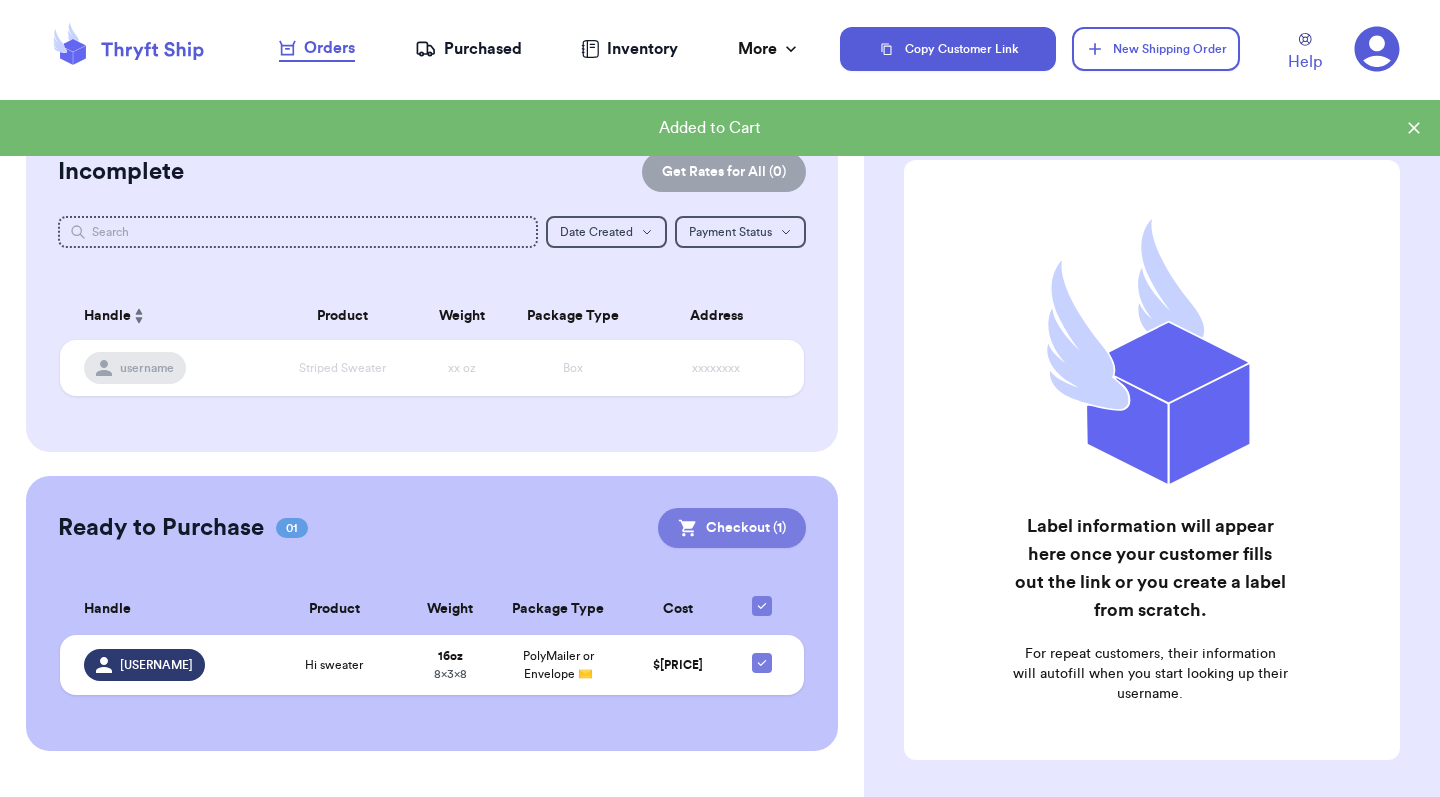 click on "Checkout ( 1 )" at bounding box center (732, 528) 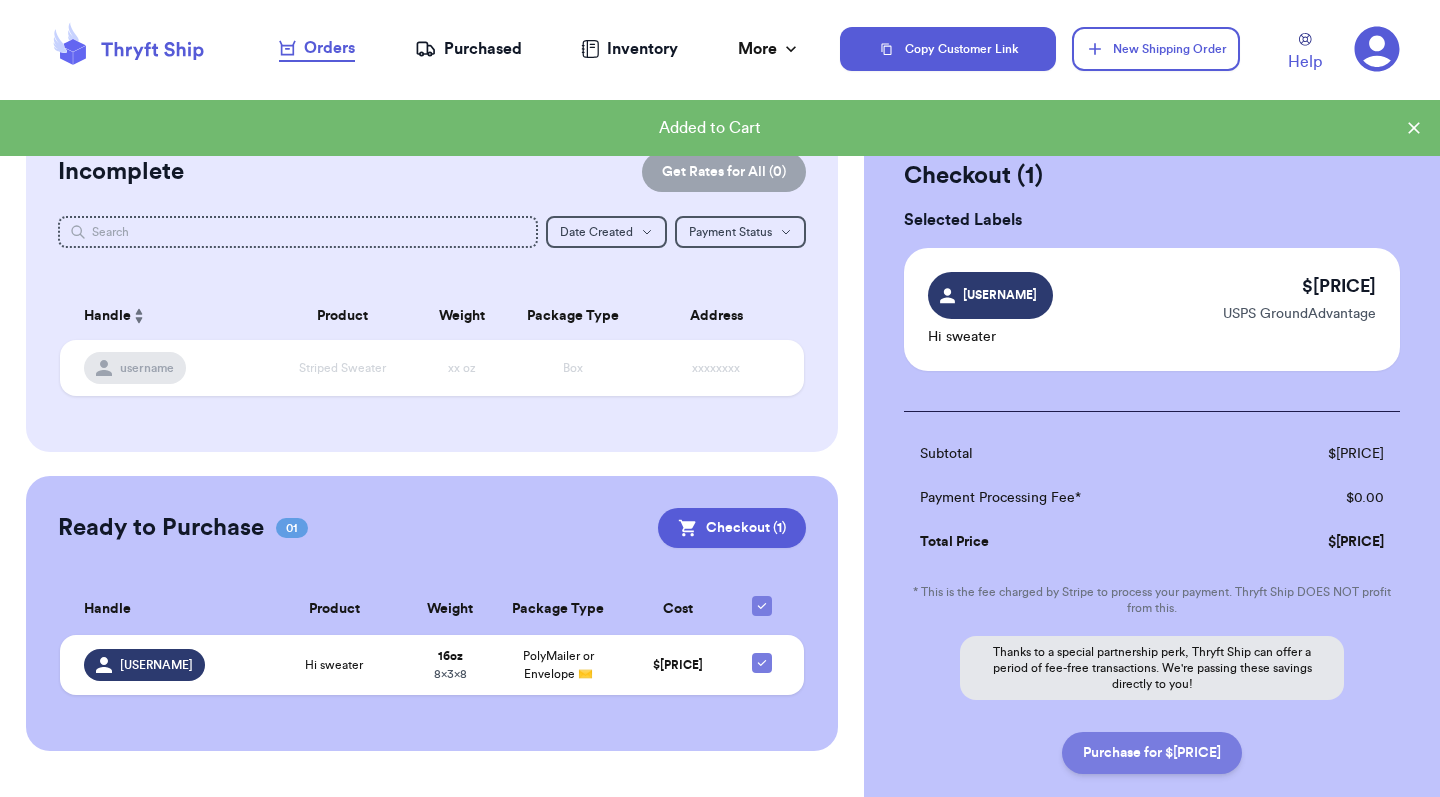 click on "Purchase for $[PRICE]" at bounding box center (1152, 753) 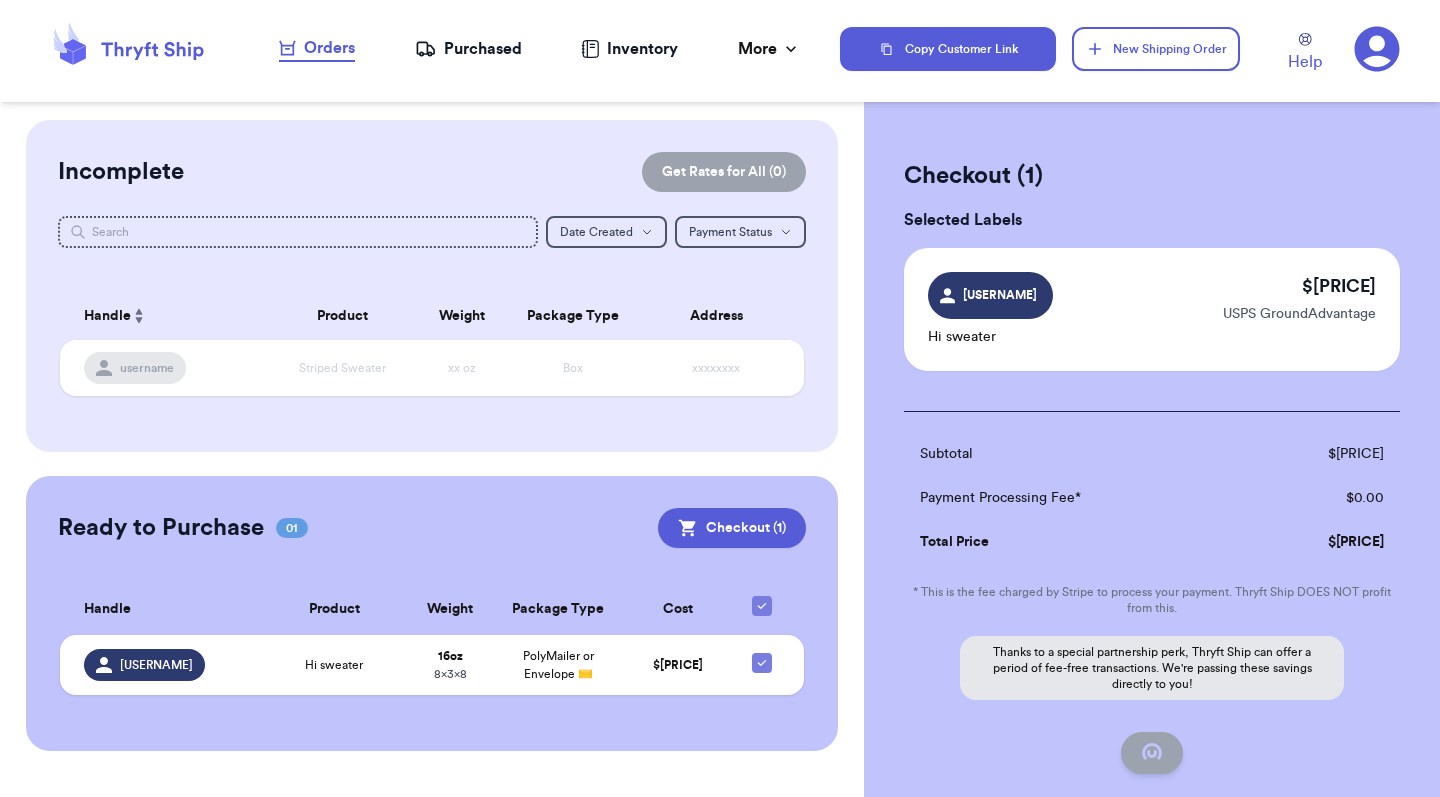 checkbox on "false" 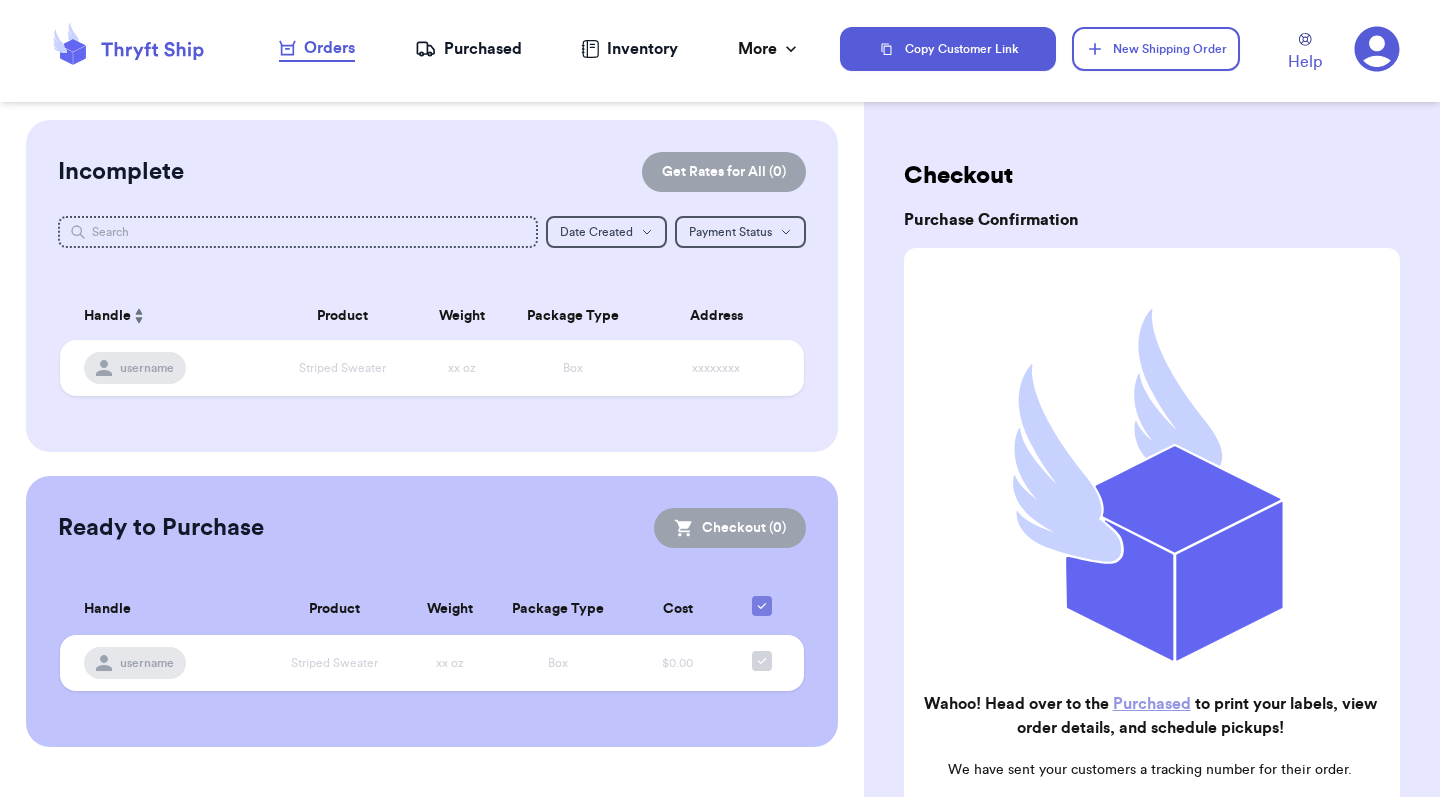 click on "Purchased" at bounding box center (468, 49) 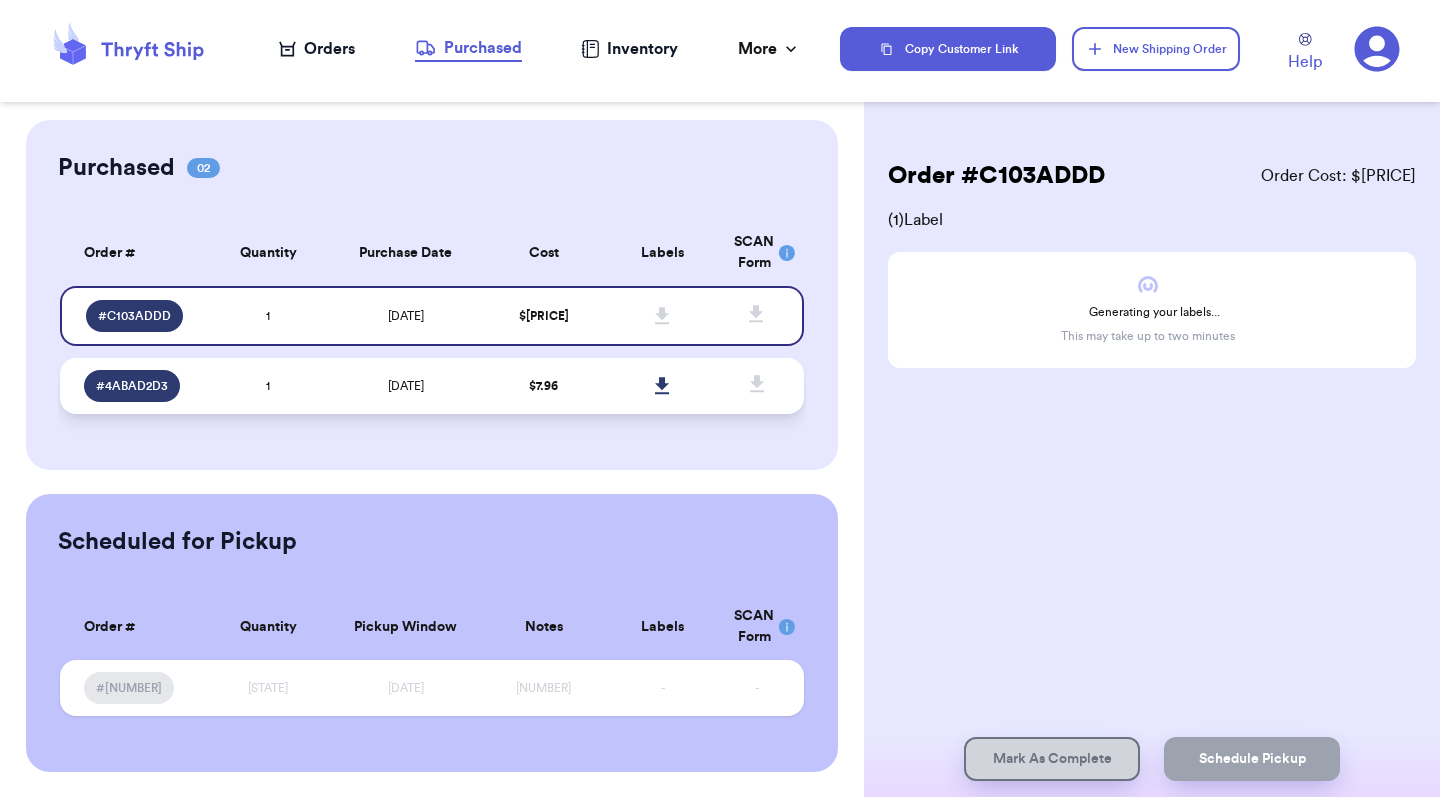 click on "[DATE]" at bounding box center (406, 386) 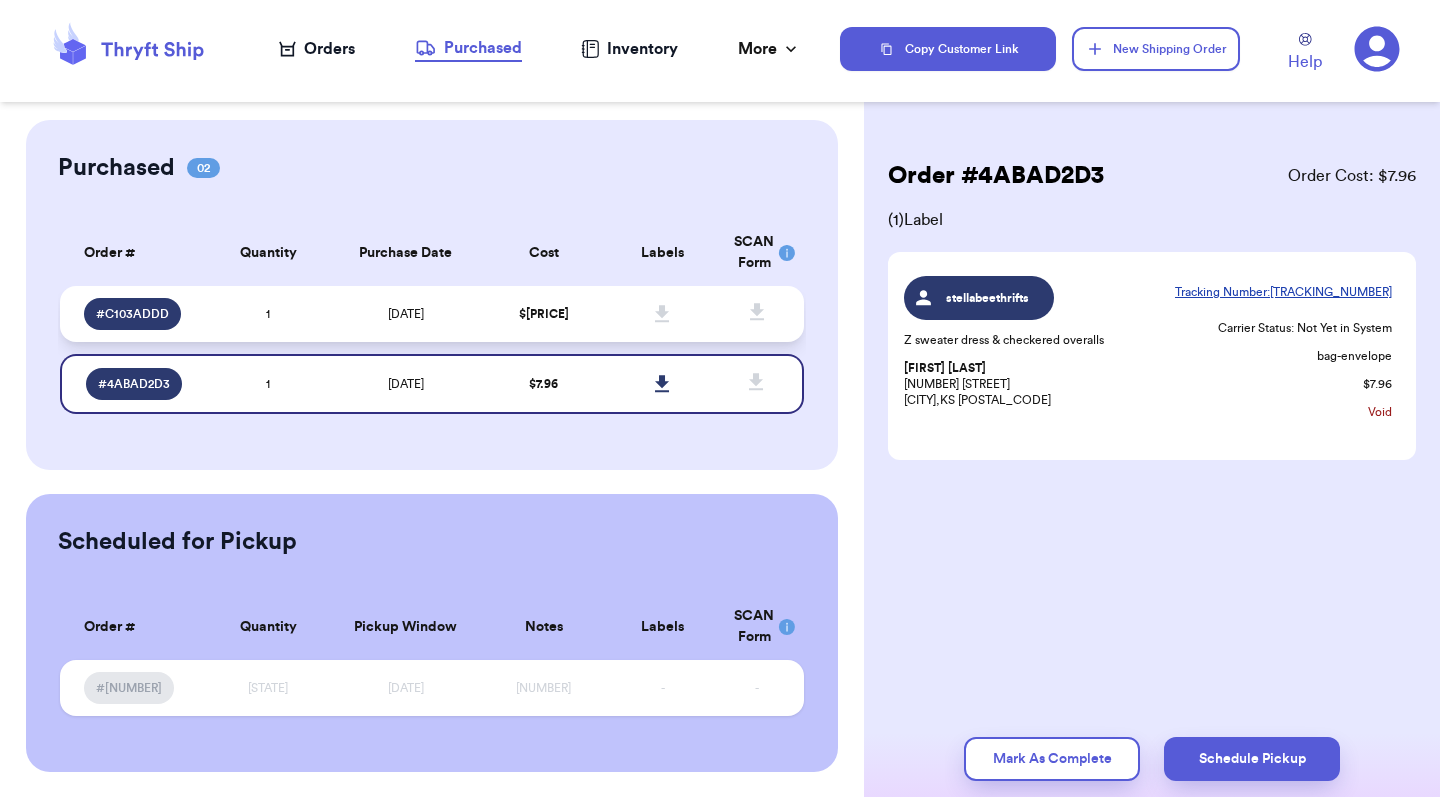 click on "[DATE]" at bounding box center (406, 314) 